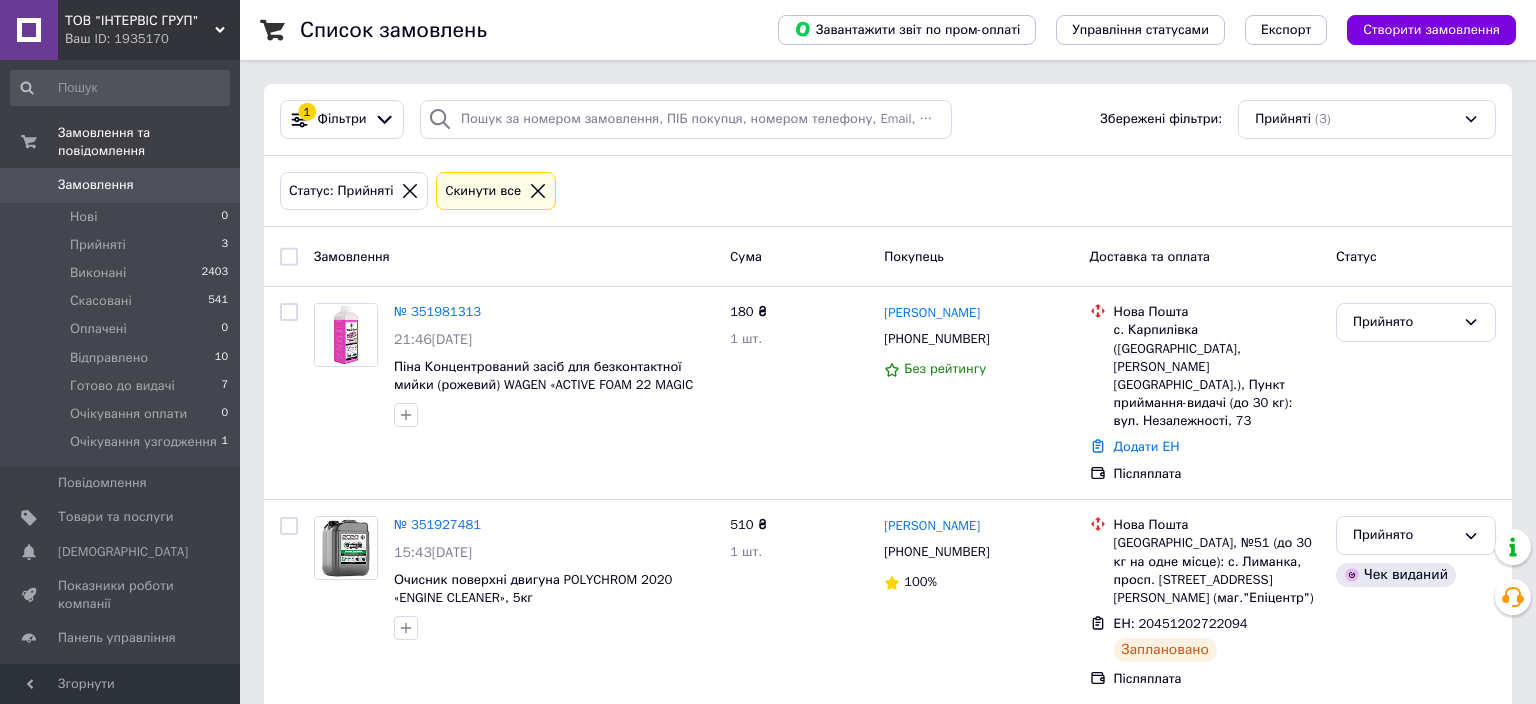 scroll, scrollTop: 0, scrollLeft: 0, axis: both 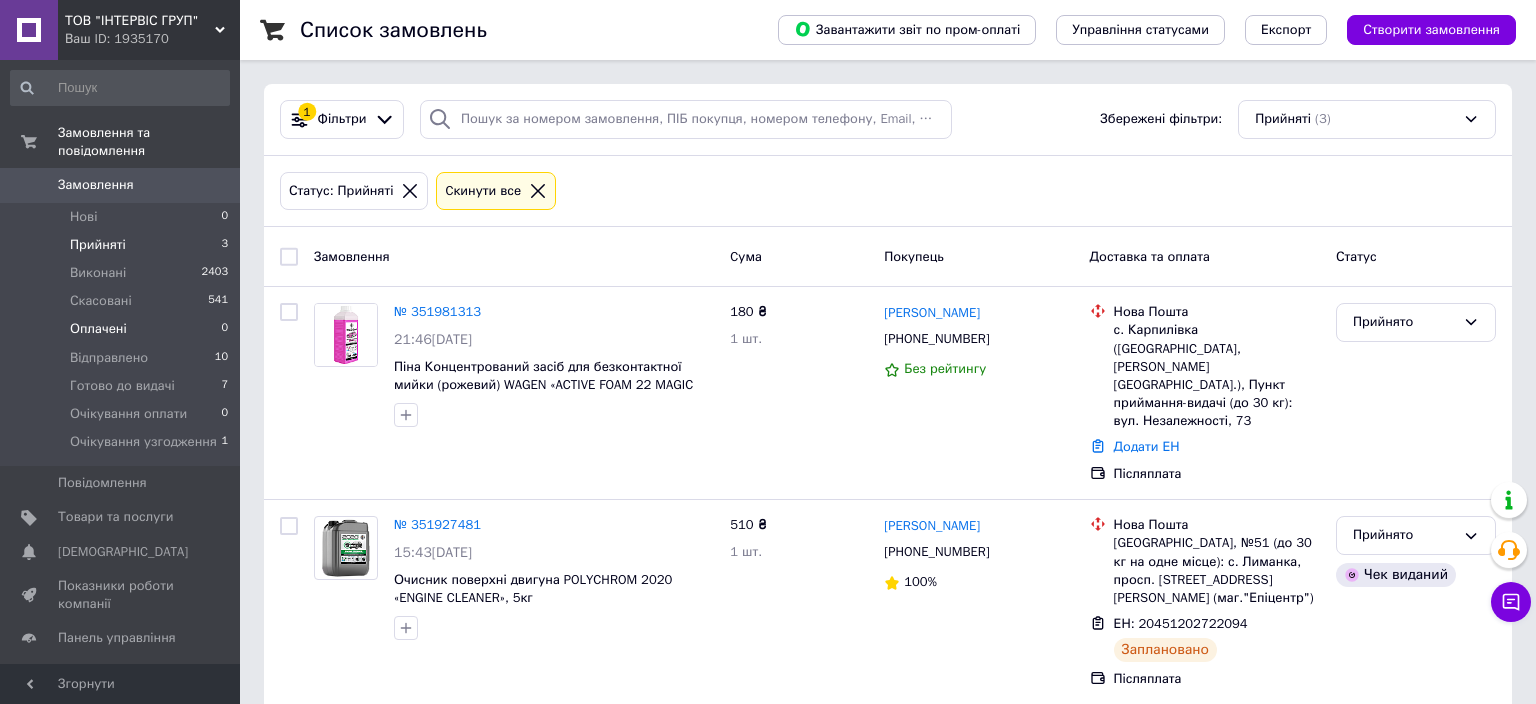 click on "Оплачені 0" at bounding box center [120, 329] 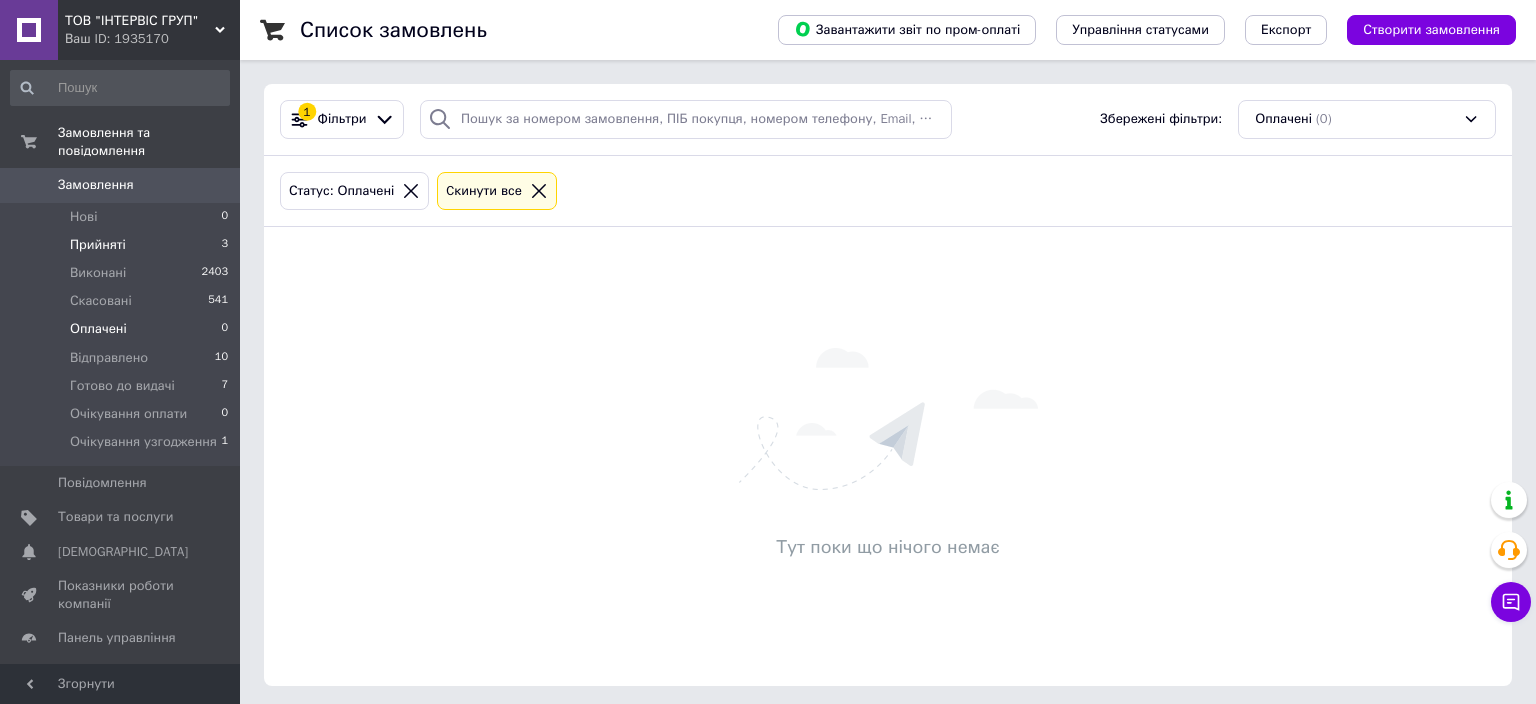 click on "Прийняті 3" at bounding box center [120, 245] 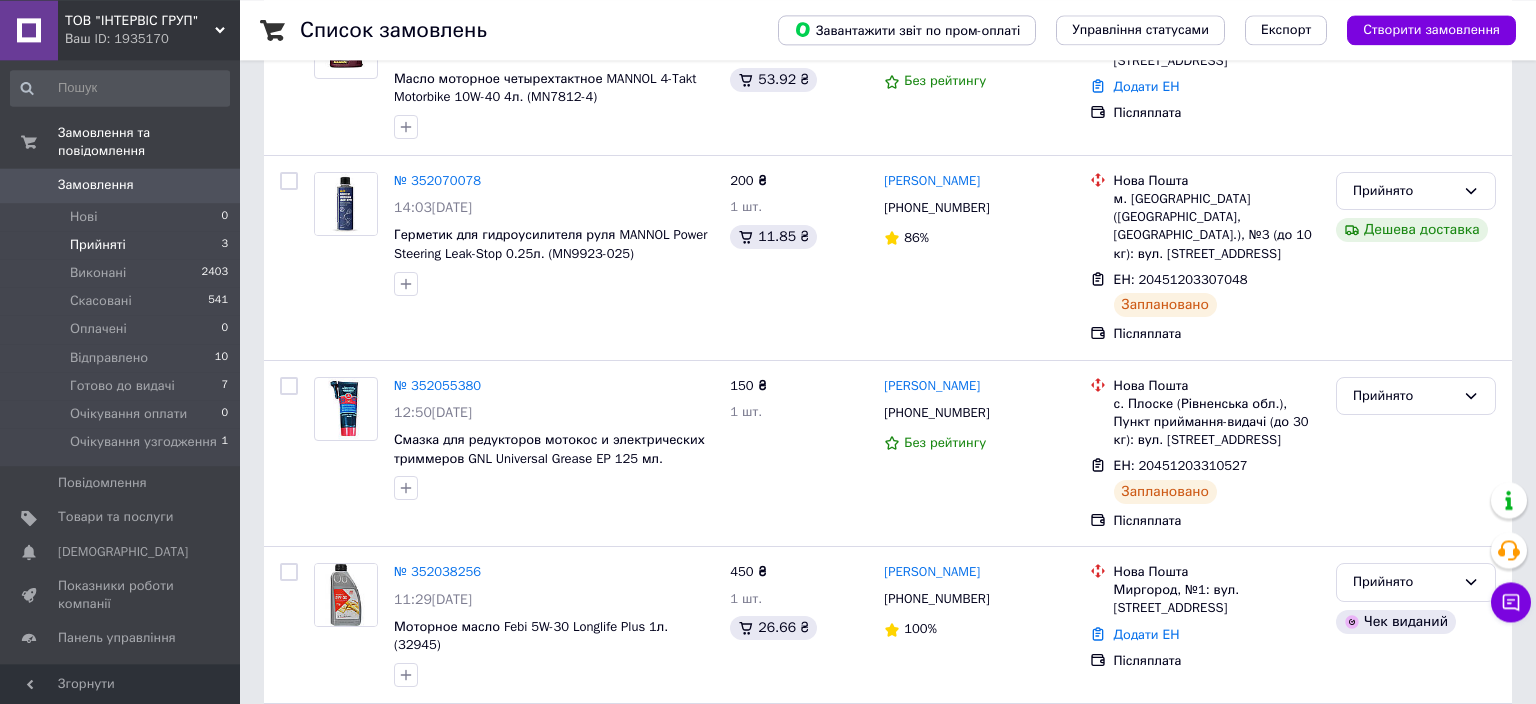 scroll, scrollTop: 316, scrollLeft: 0, axis: vertical 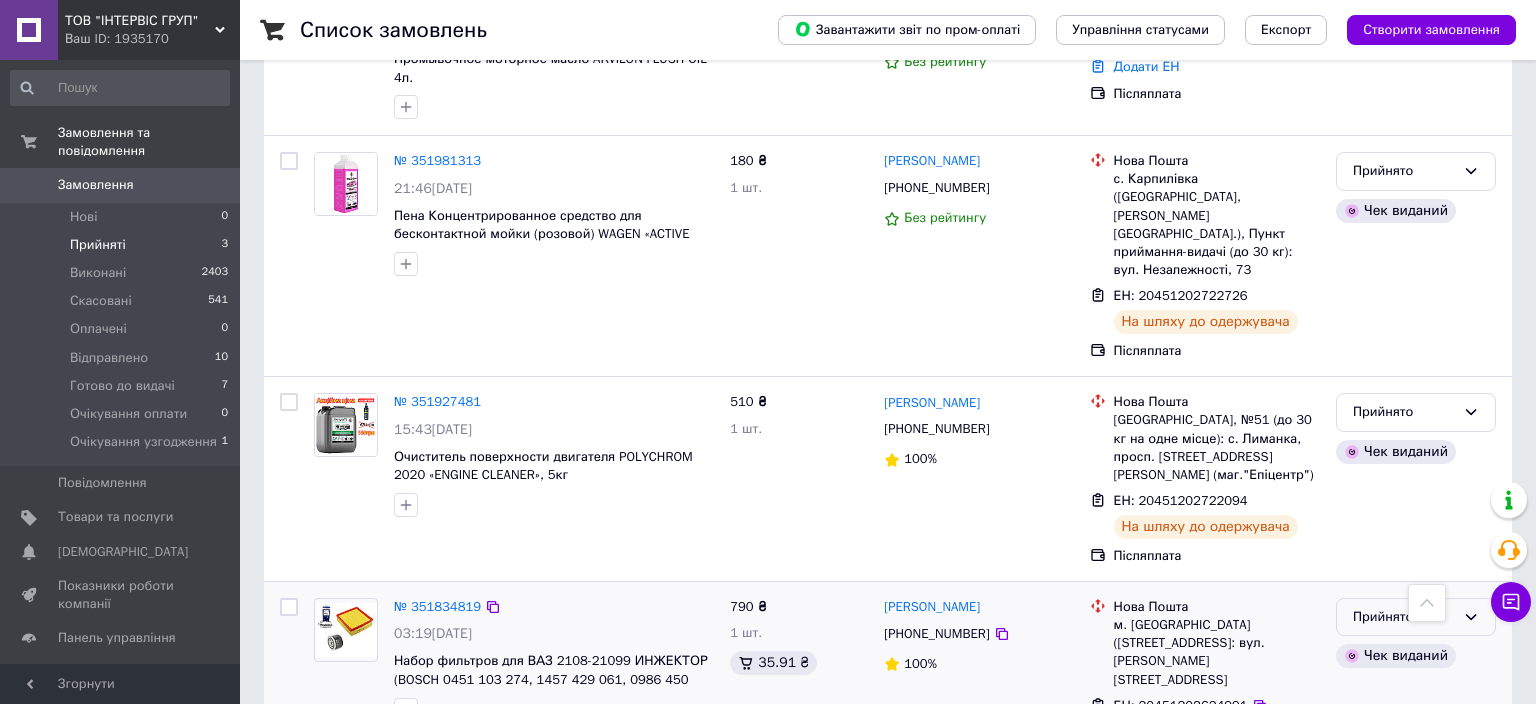 click on "Прийнято" at bounding box center [1404, 617] 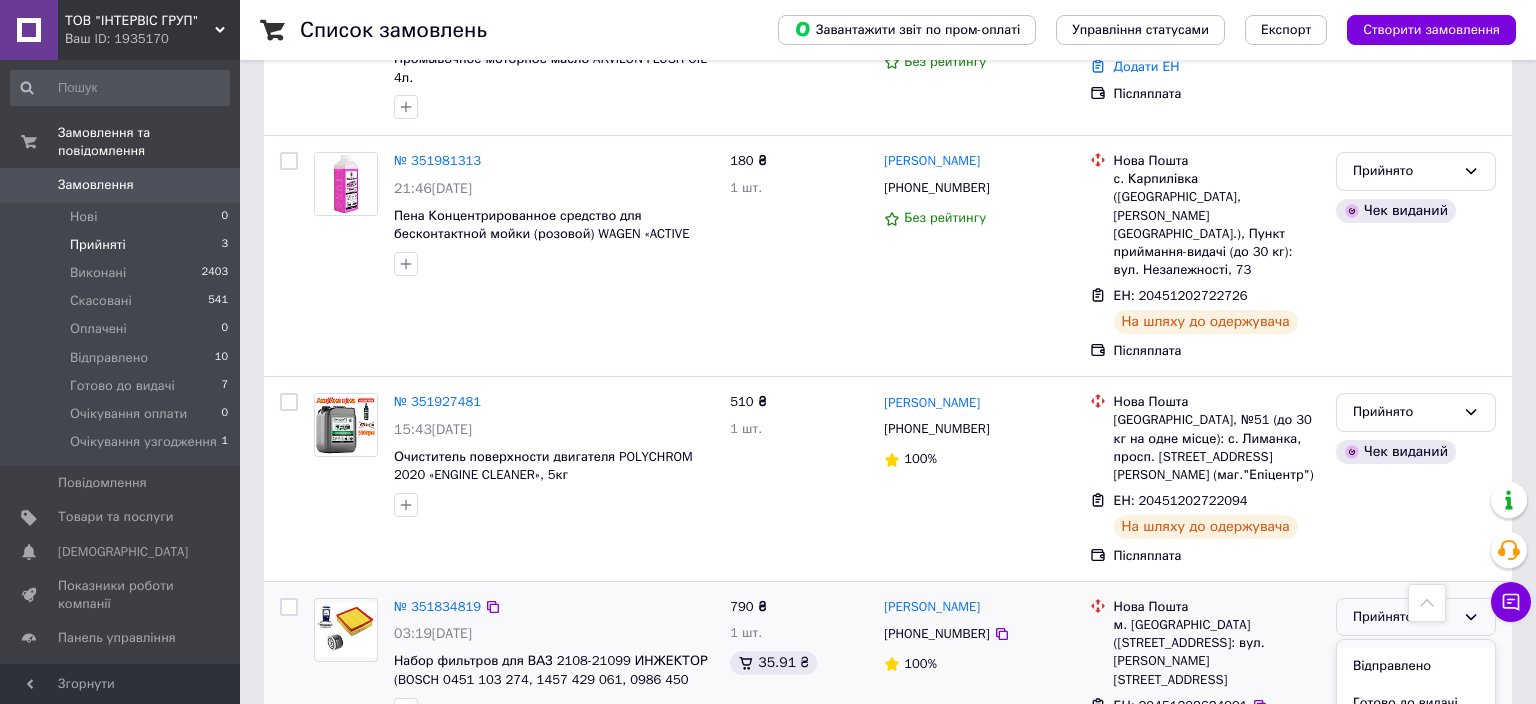 scroll, scrollTop: 111, scrollLeft: 0, axis: vertical 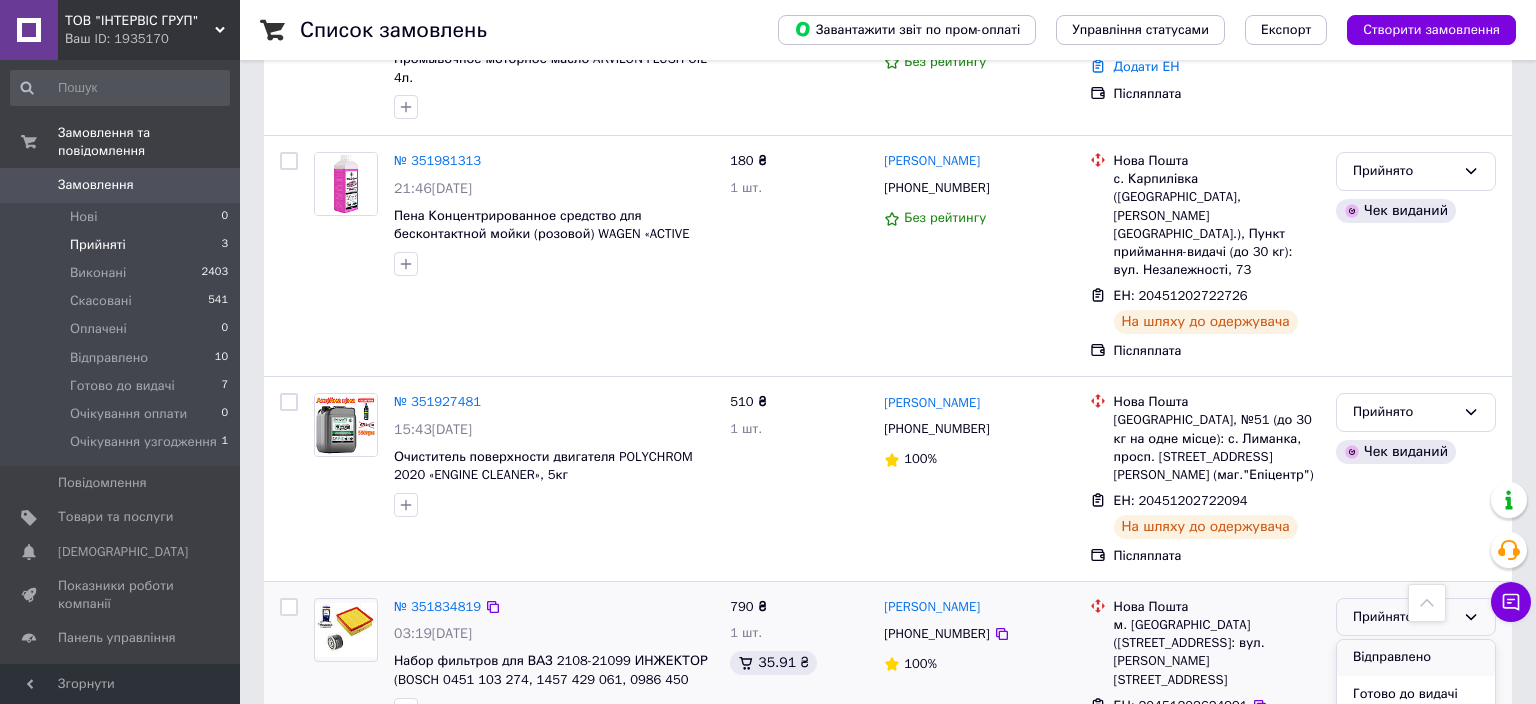 click on "Відправлено" at bounding box center [1416, 657] 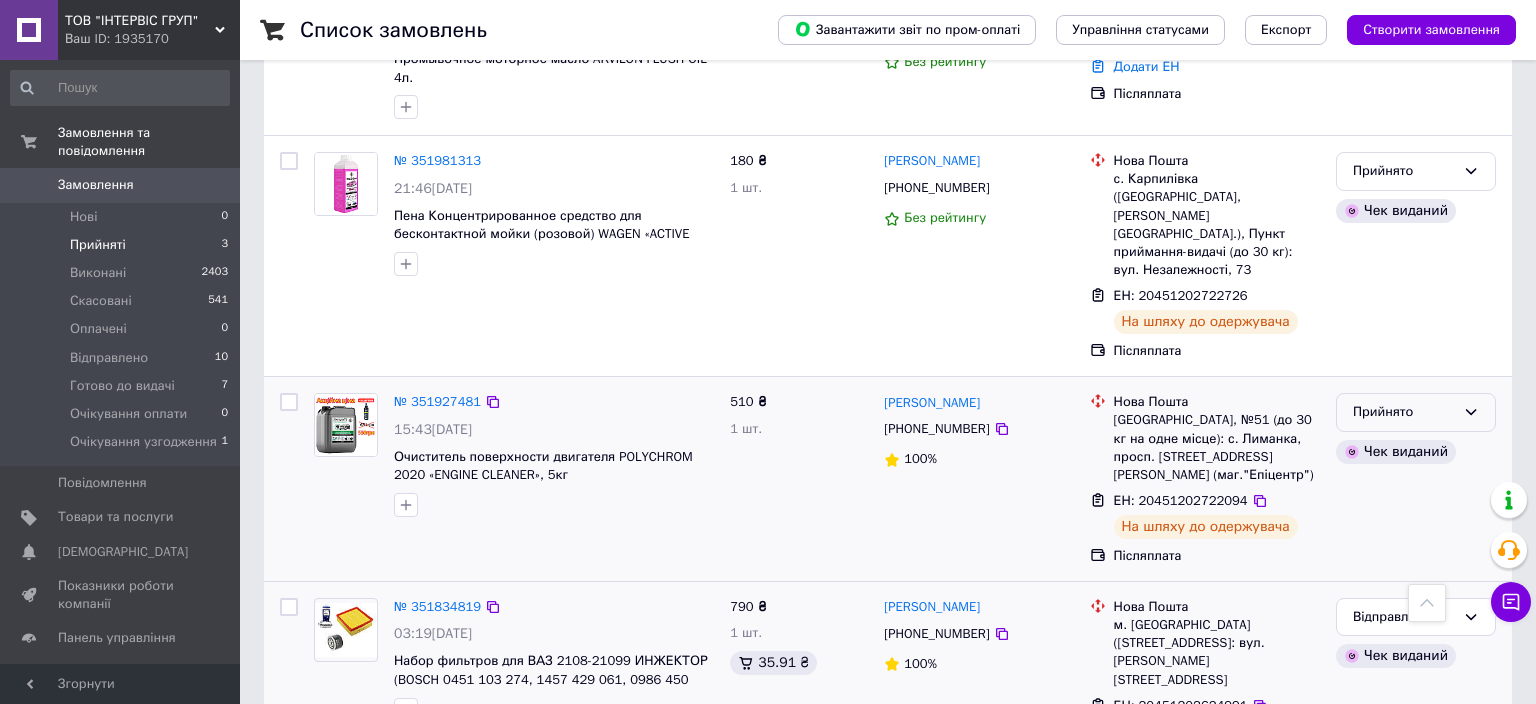 click on "Прийнято" at bounding box center [1404, 412] 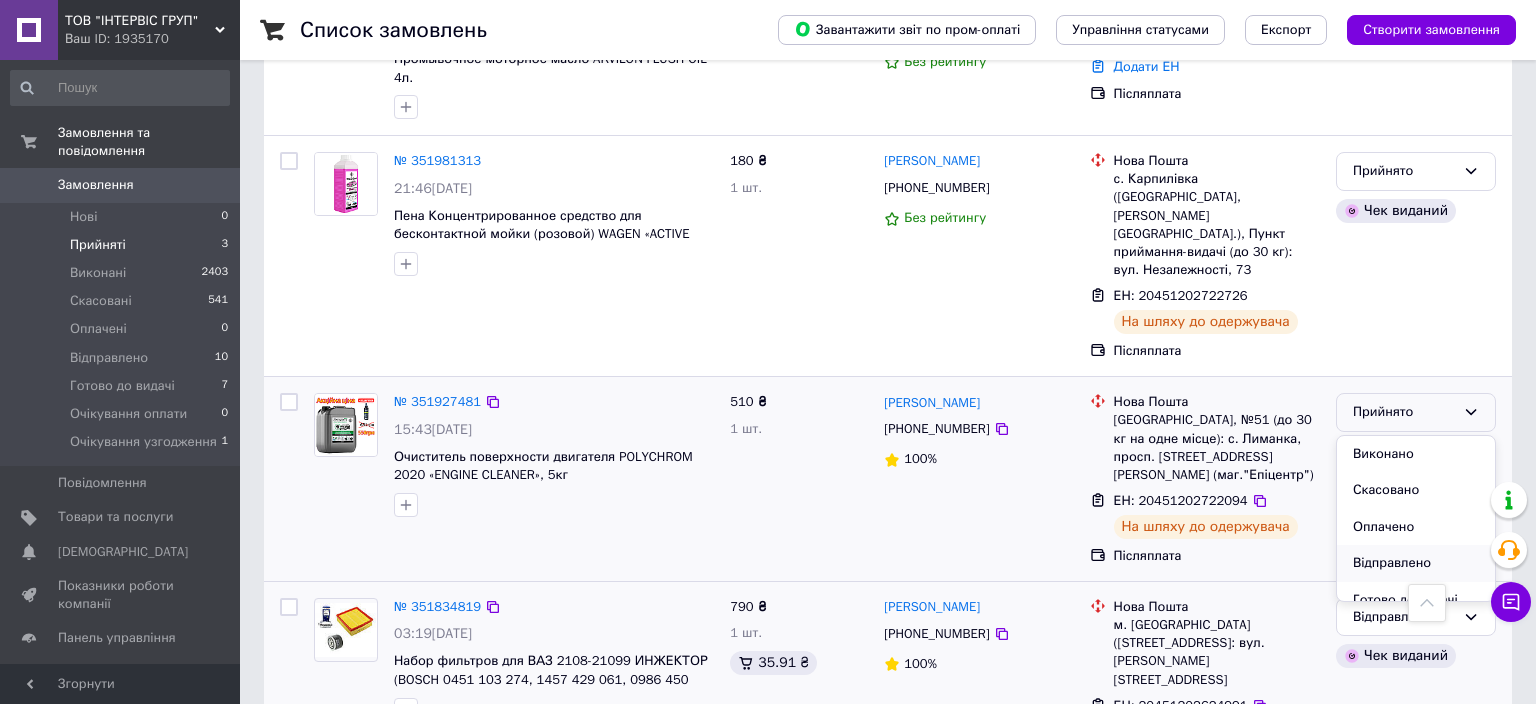 click on "Відправлено" at bounding box center [1416, 563] 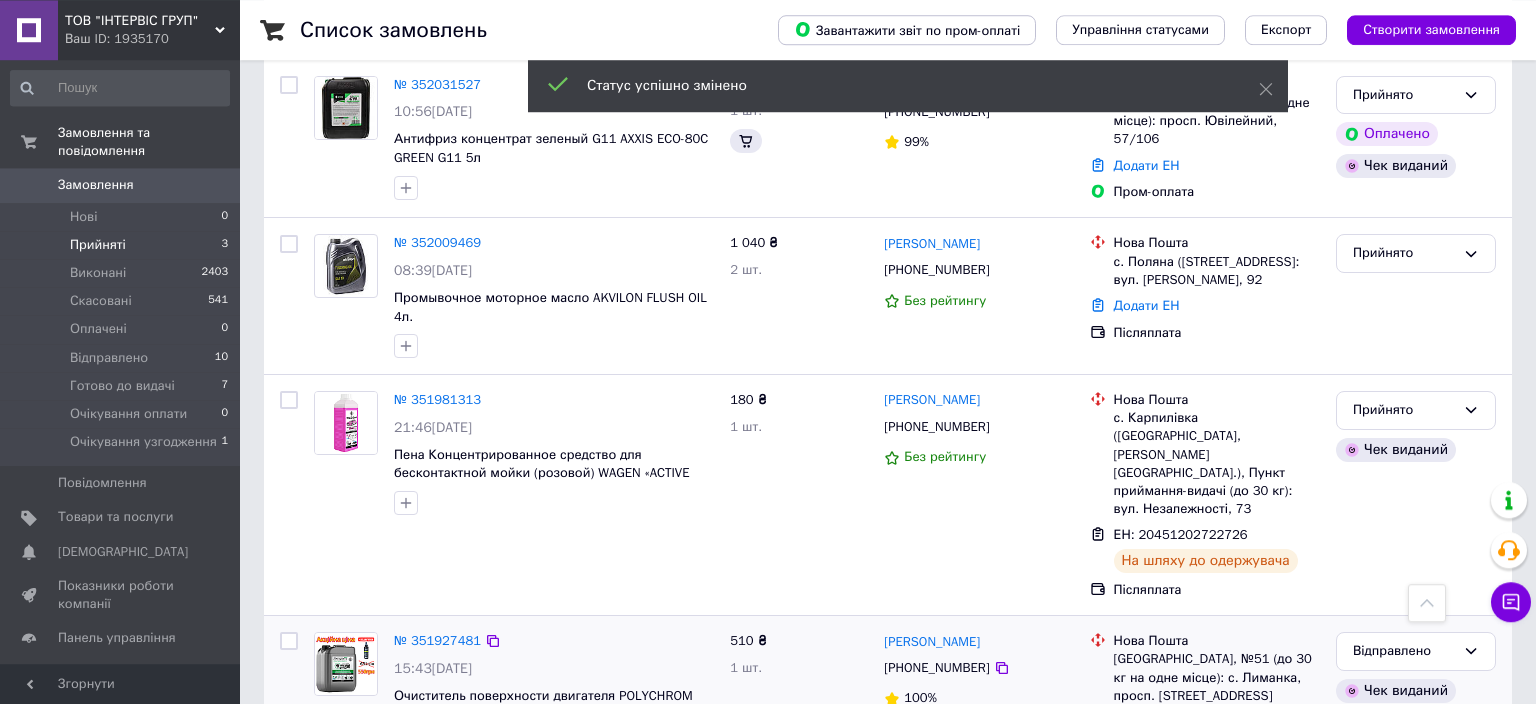 scroll, scrollTop: 1256, scrollLeft: 0, axis: vertical 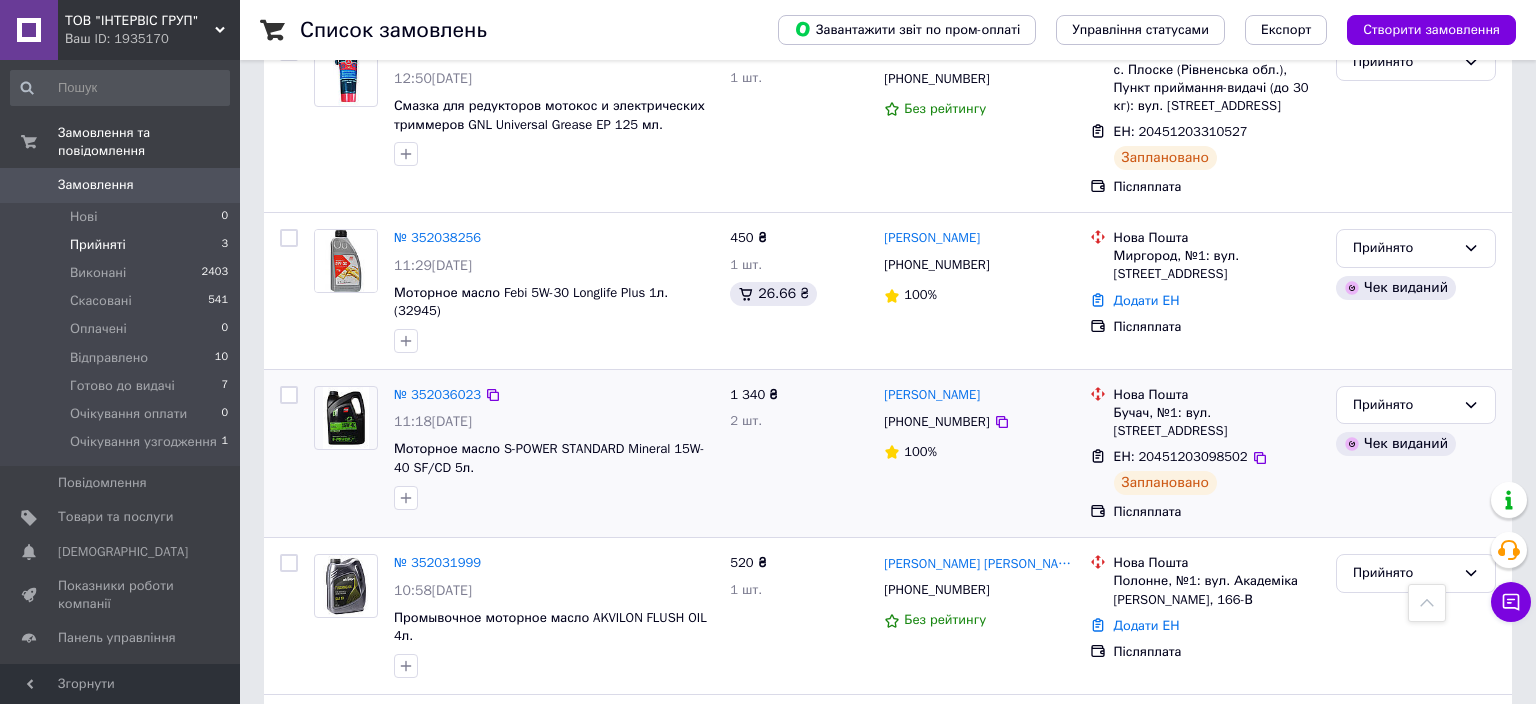 click on "11:18[DATE]" at bounding box center (554, 422) 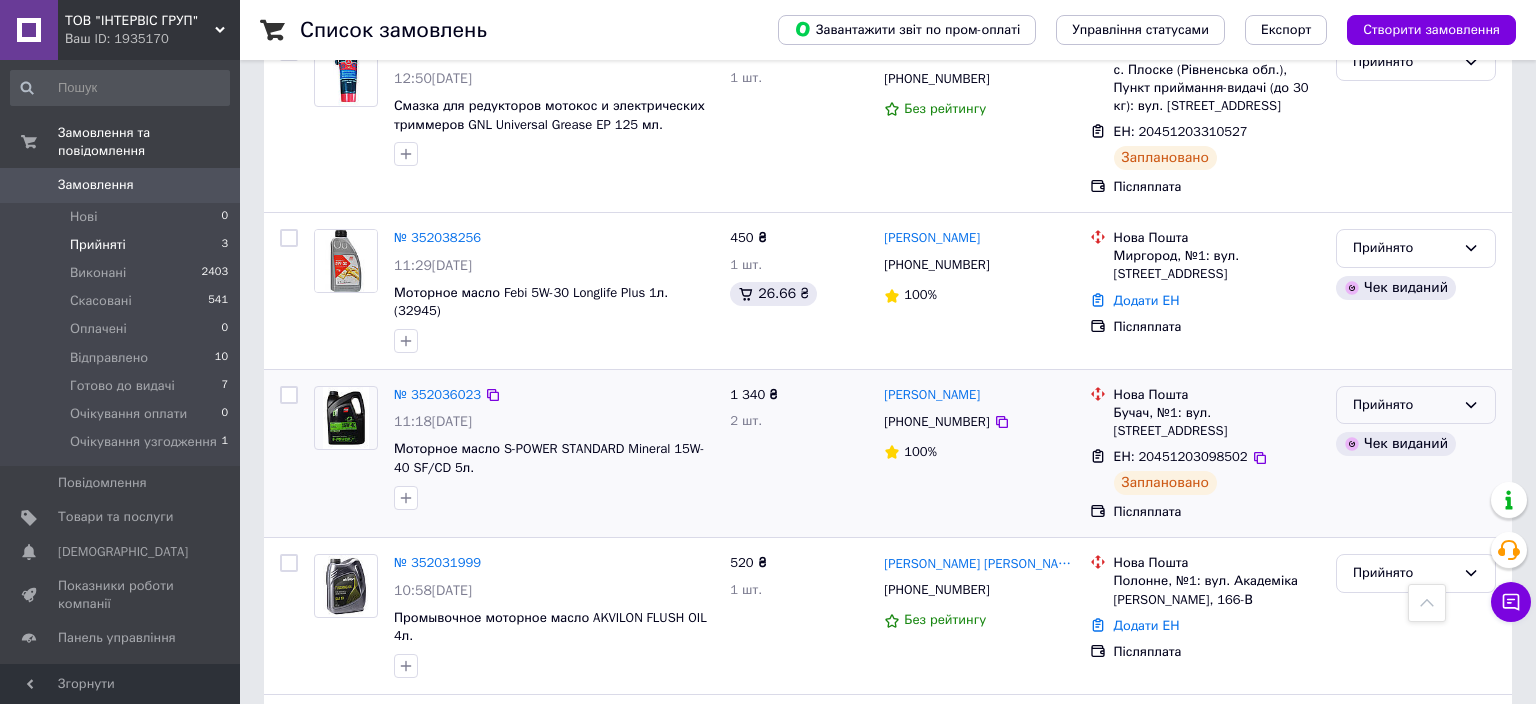 click on "Прийнято" at bounding box center (1404, 405) 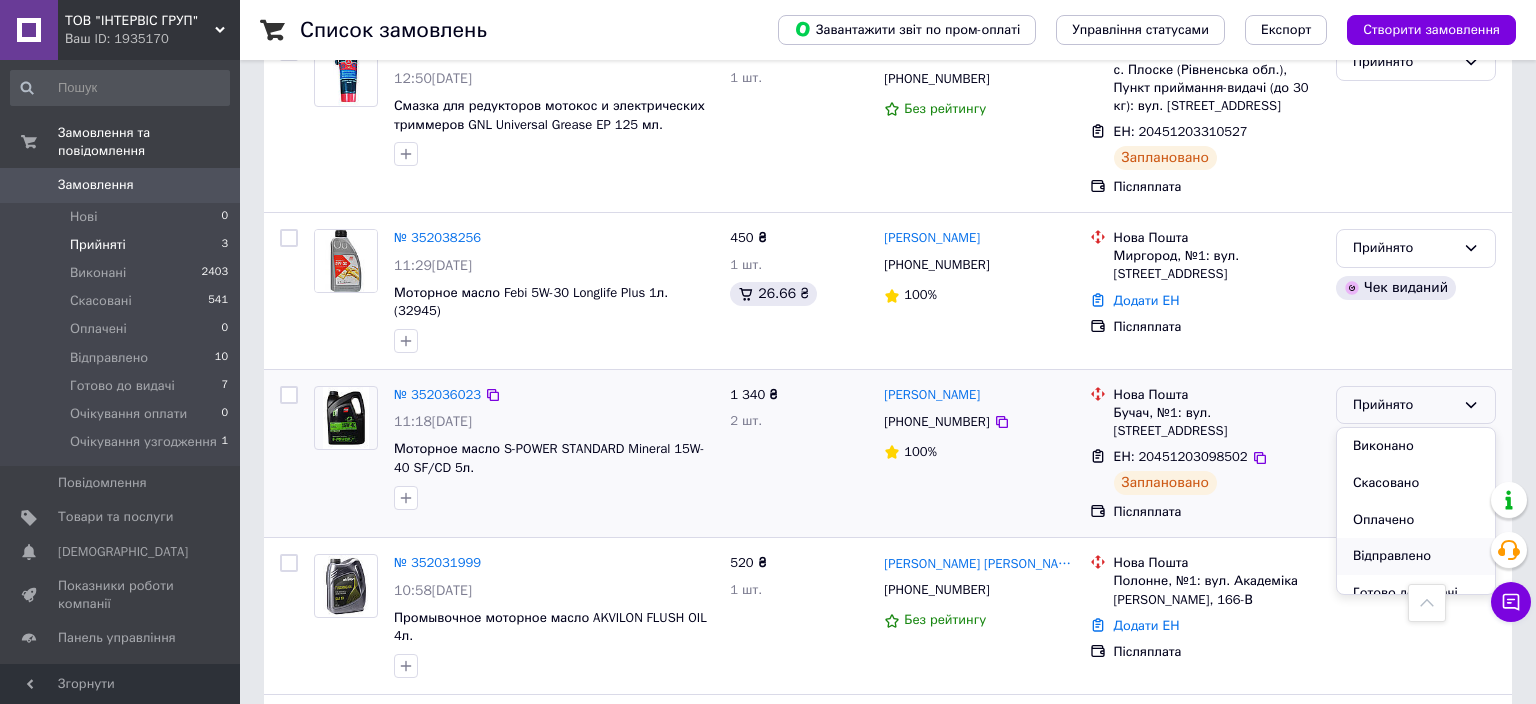 click on "Відправлено" at bounding box center [1416, 556] 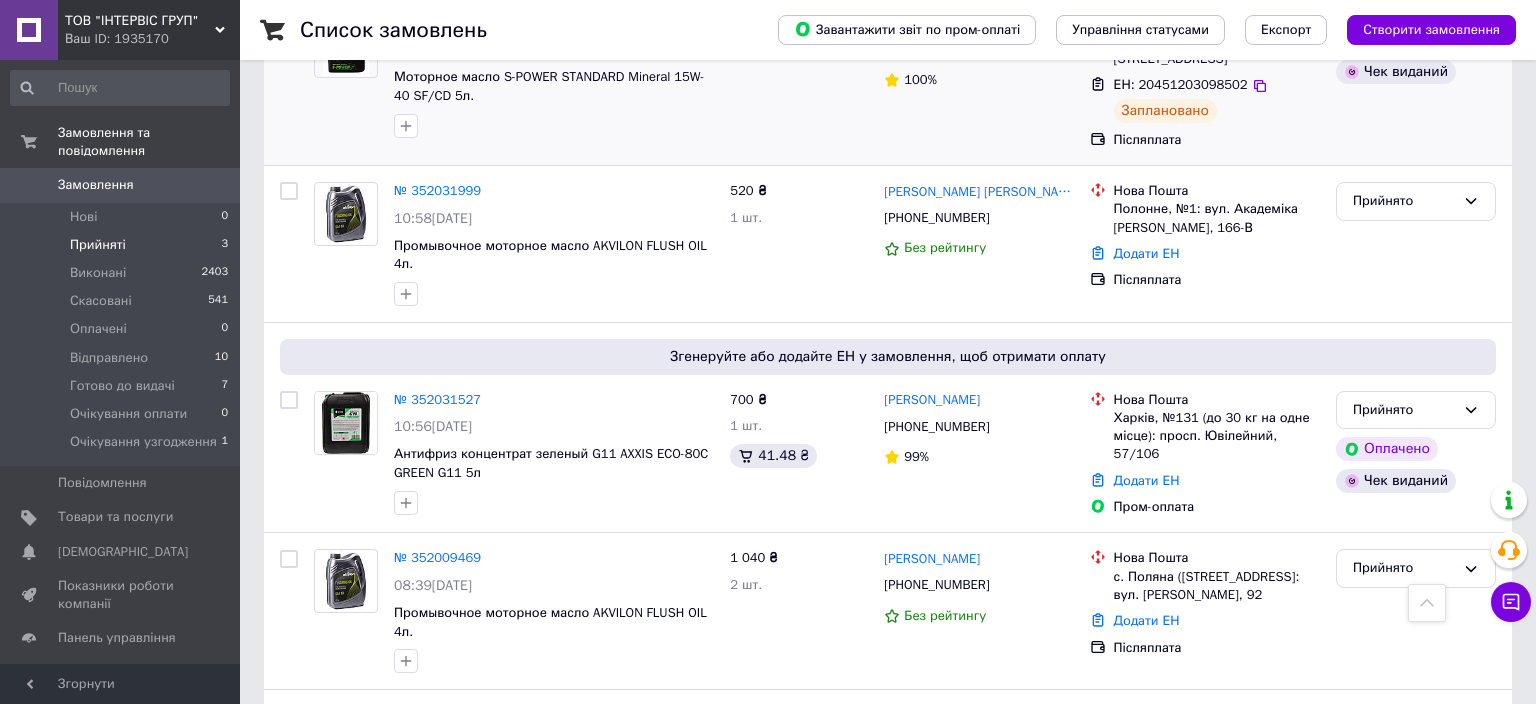 scroll, scrollTop: 1044, scrollLeft: 0, axis: vertical 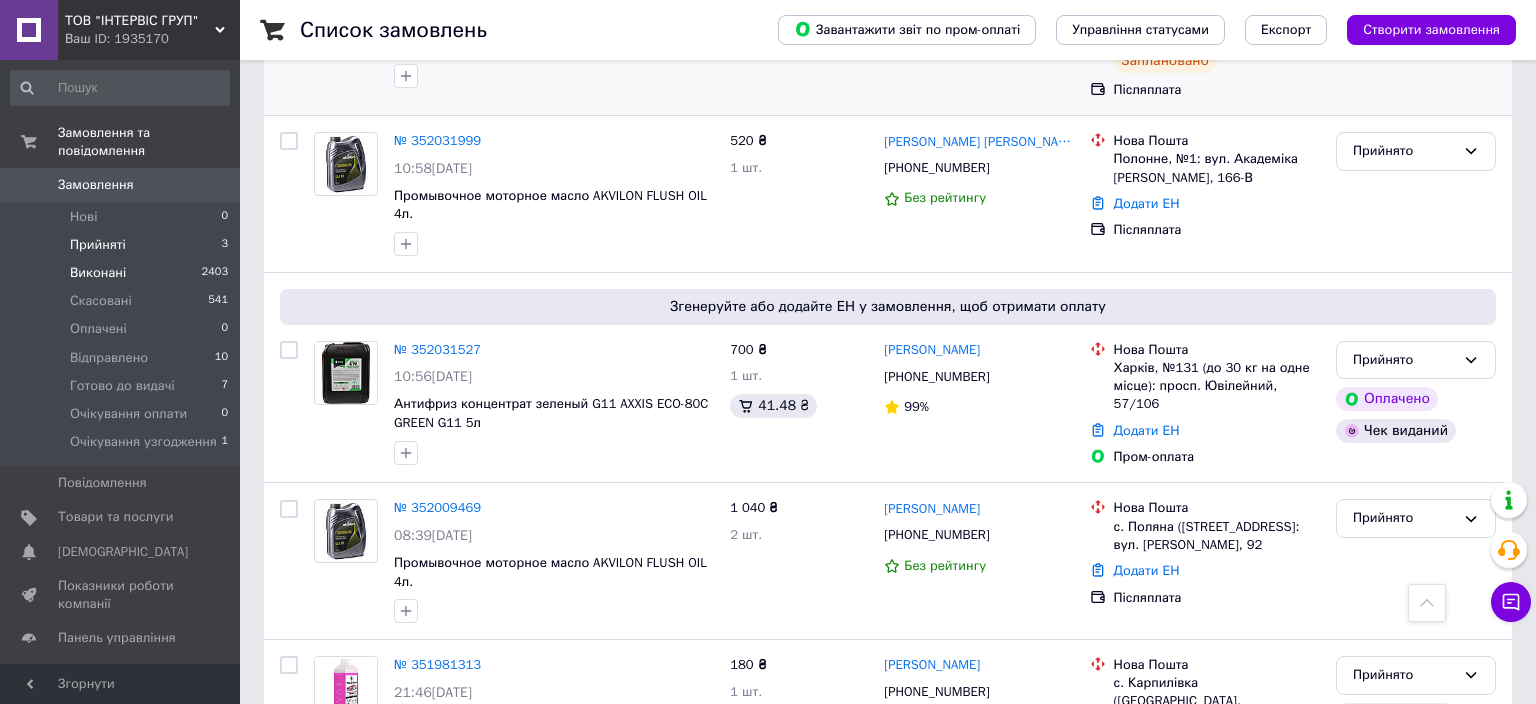 click on "Виконані 2403" at bounding box center [120, 273] 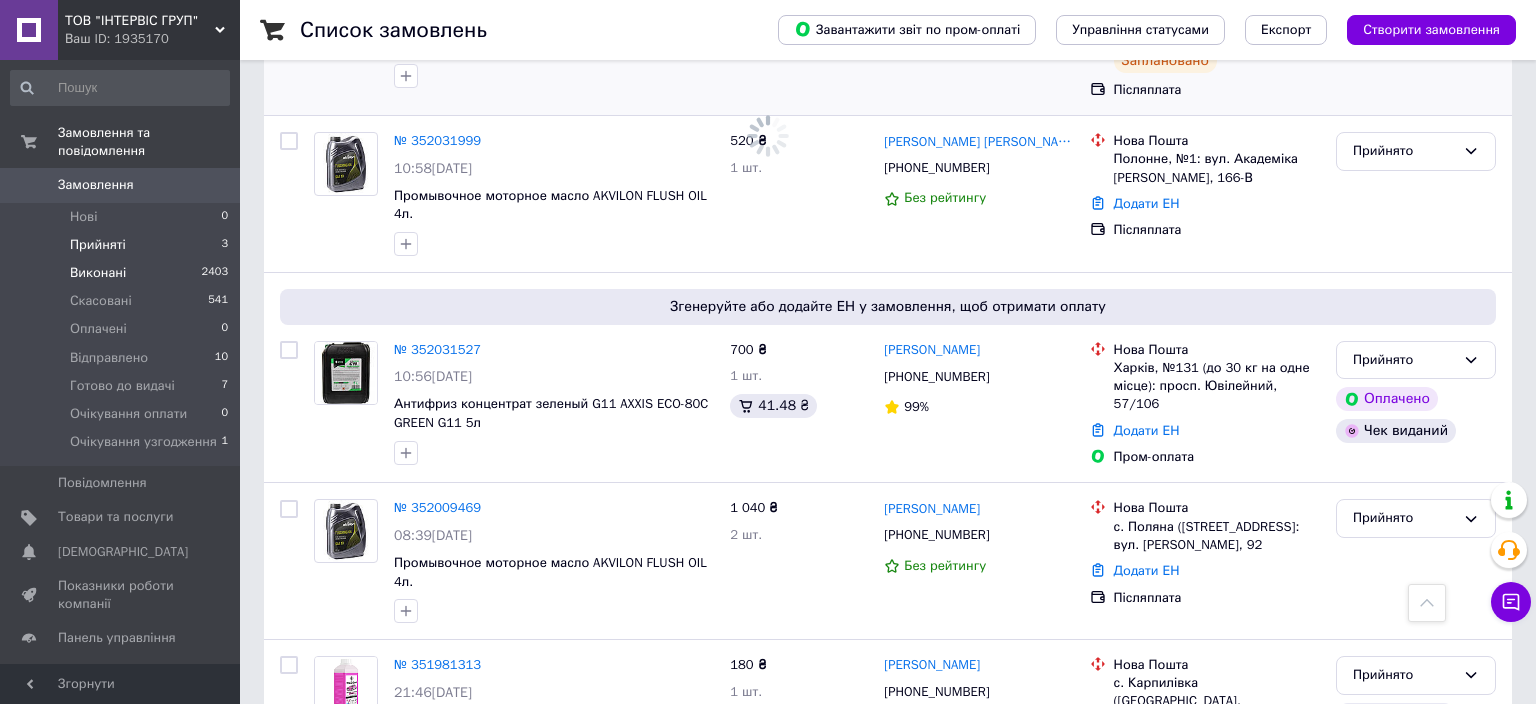 click on "Прийняті 3" at bounding box center [120, 245] 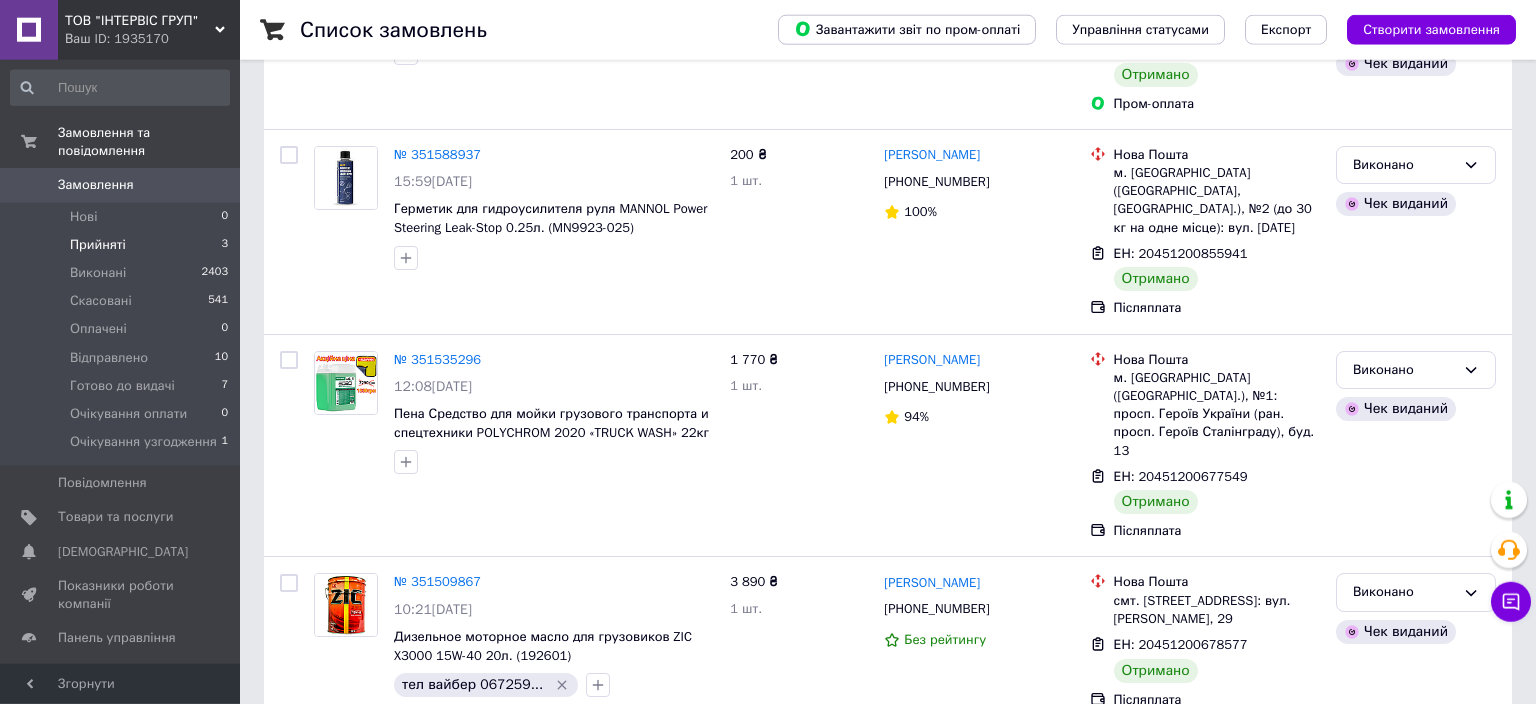 scroll, scrollTop: 24, scrollLeft: 0, axis: vertical 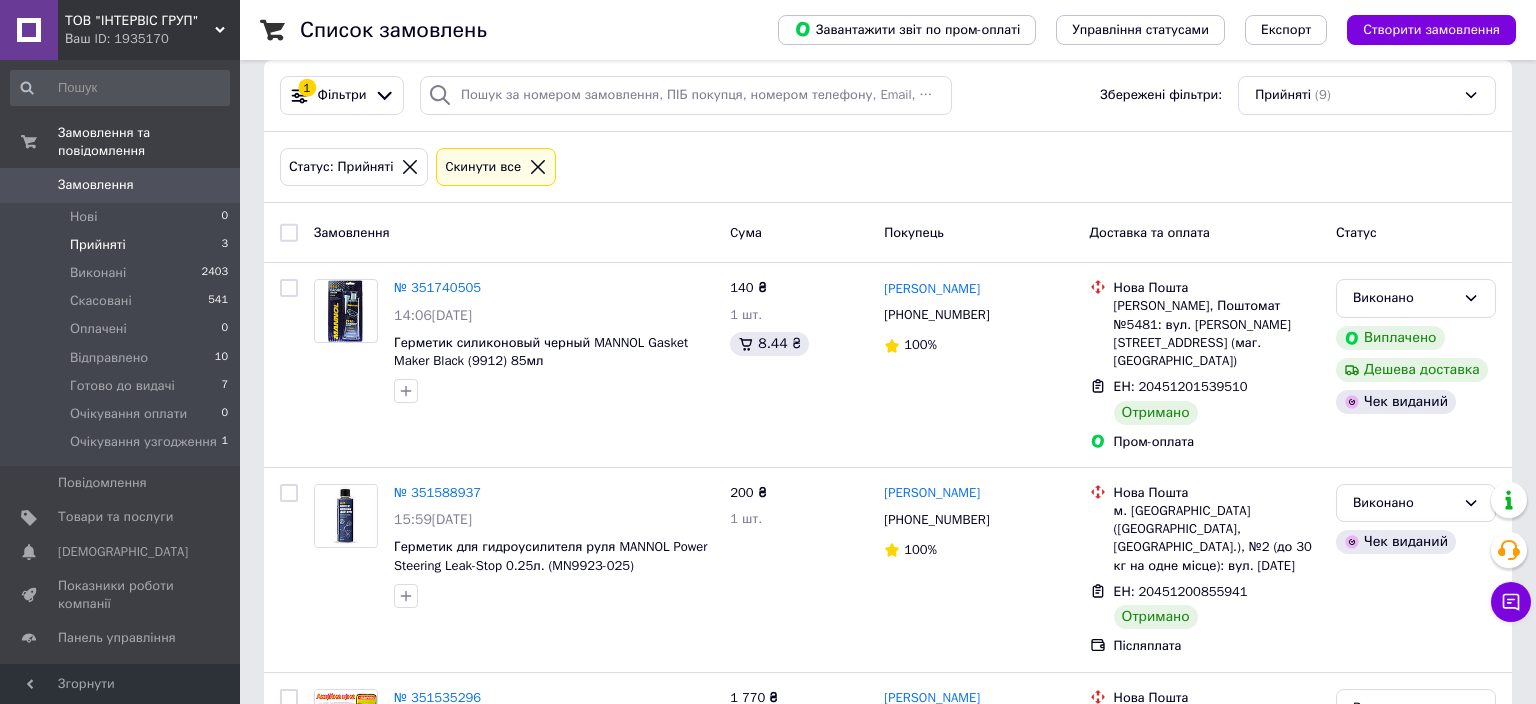 click on "Прийняті" at bounding box center (98, 245) 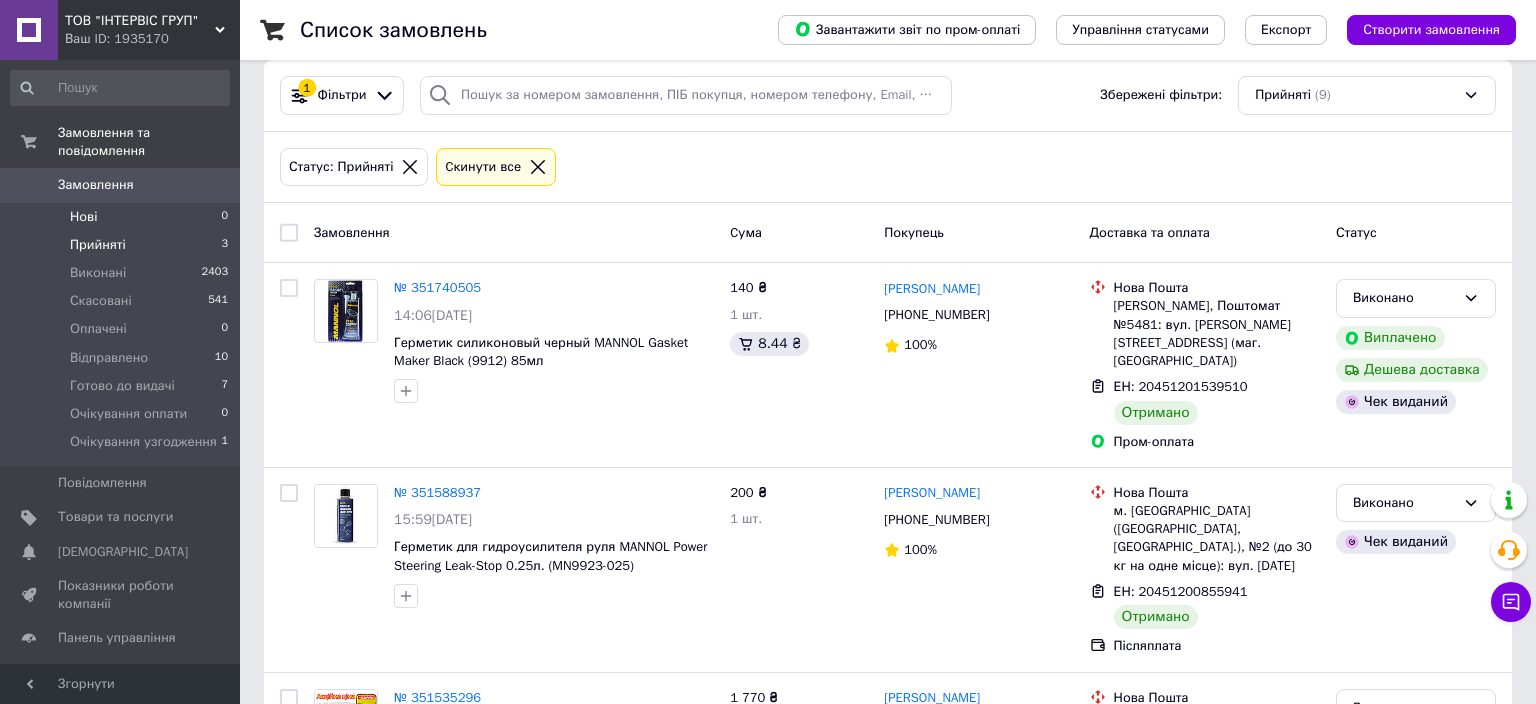 click on "Нові 0" at bounding box center (120, 217) 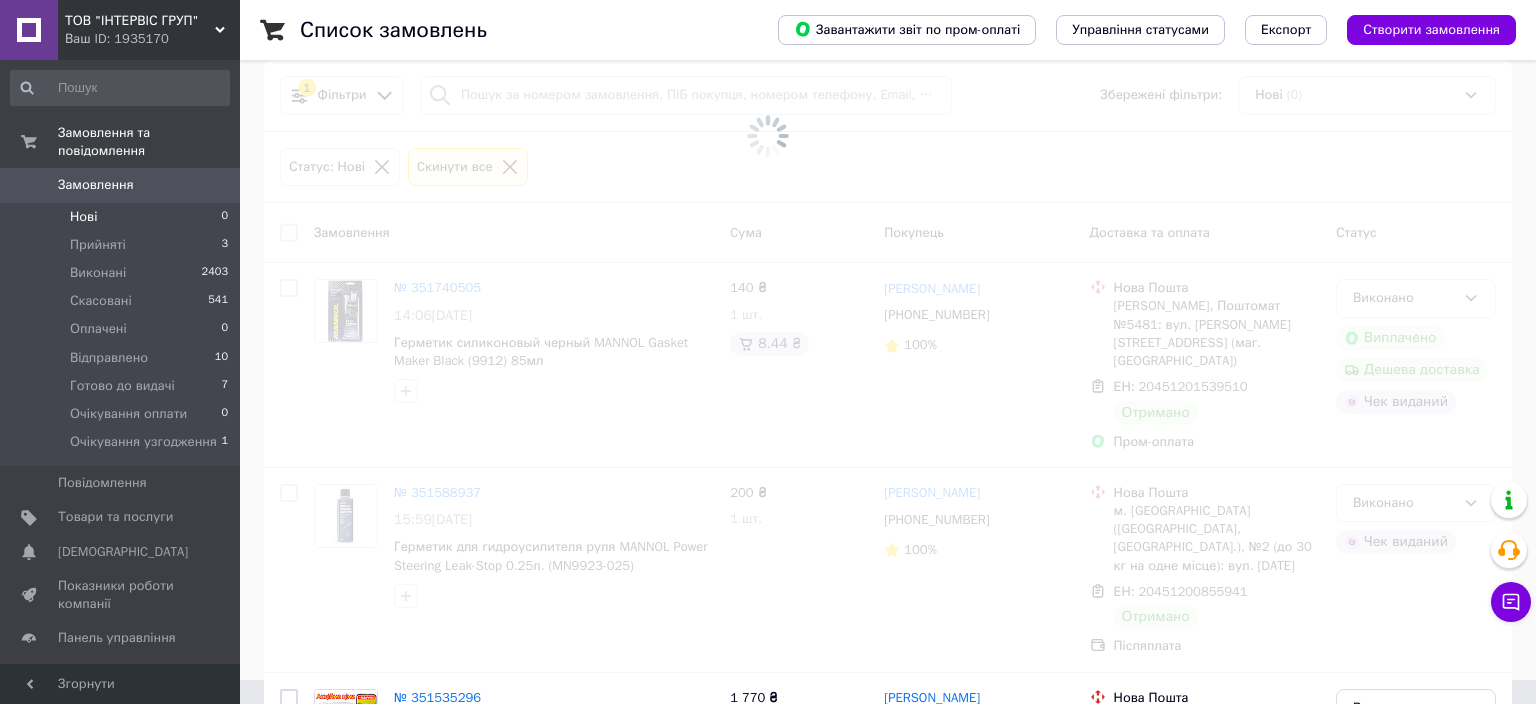 scroll, scrollTop: 0, scrollLeft: 0, axis: both 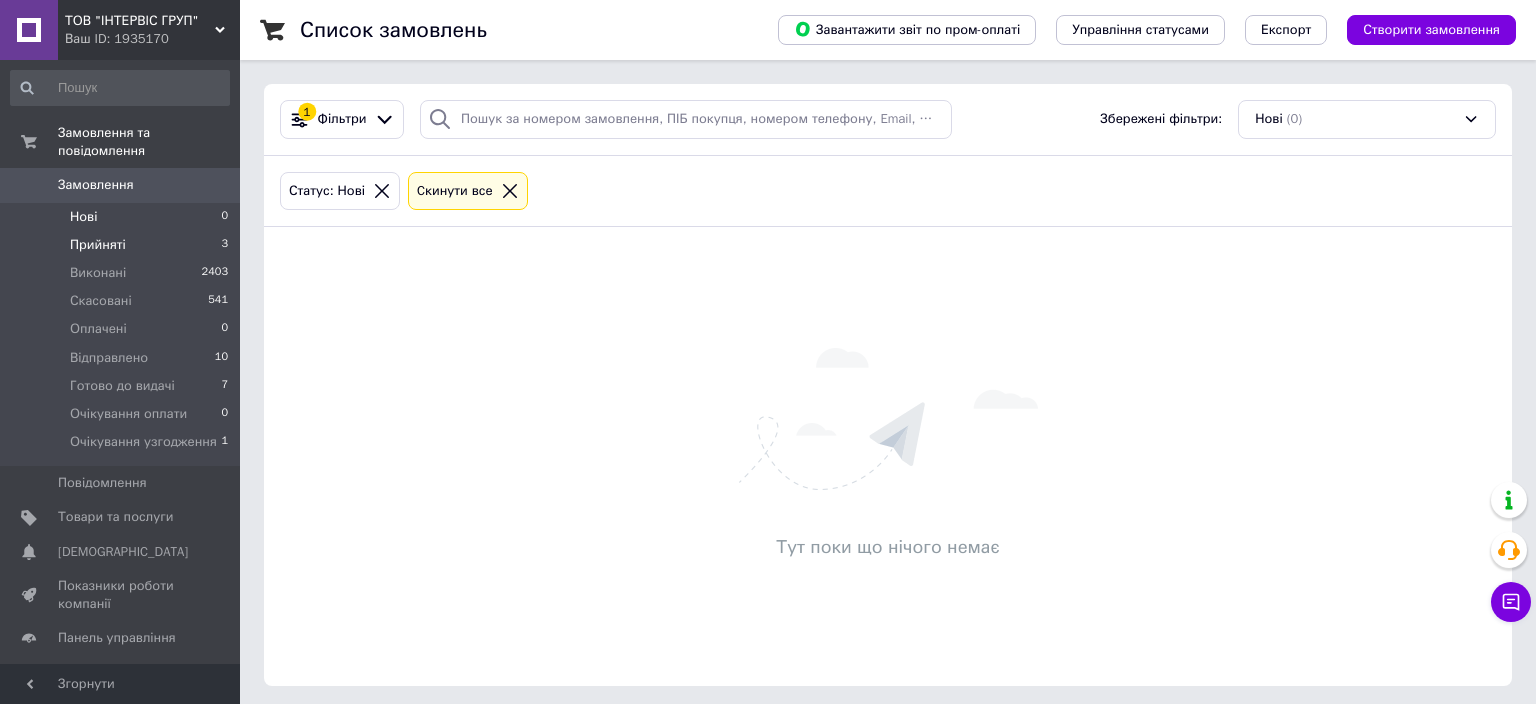 click on "Прийняті" at bounding box center [98, 245] 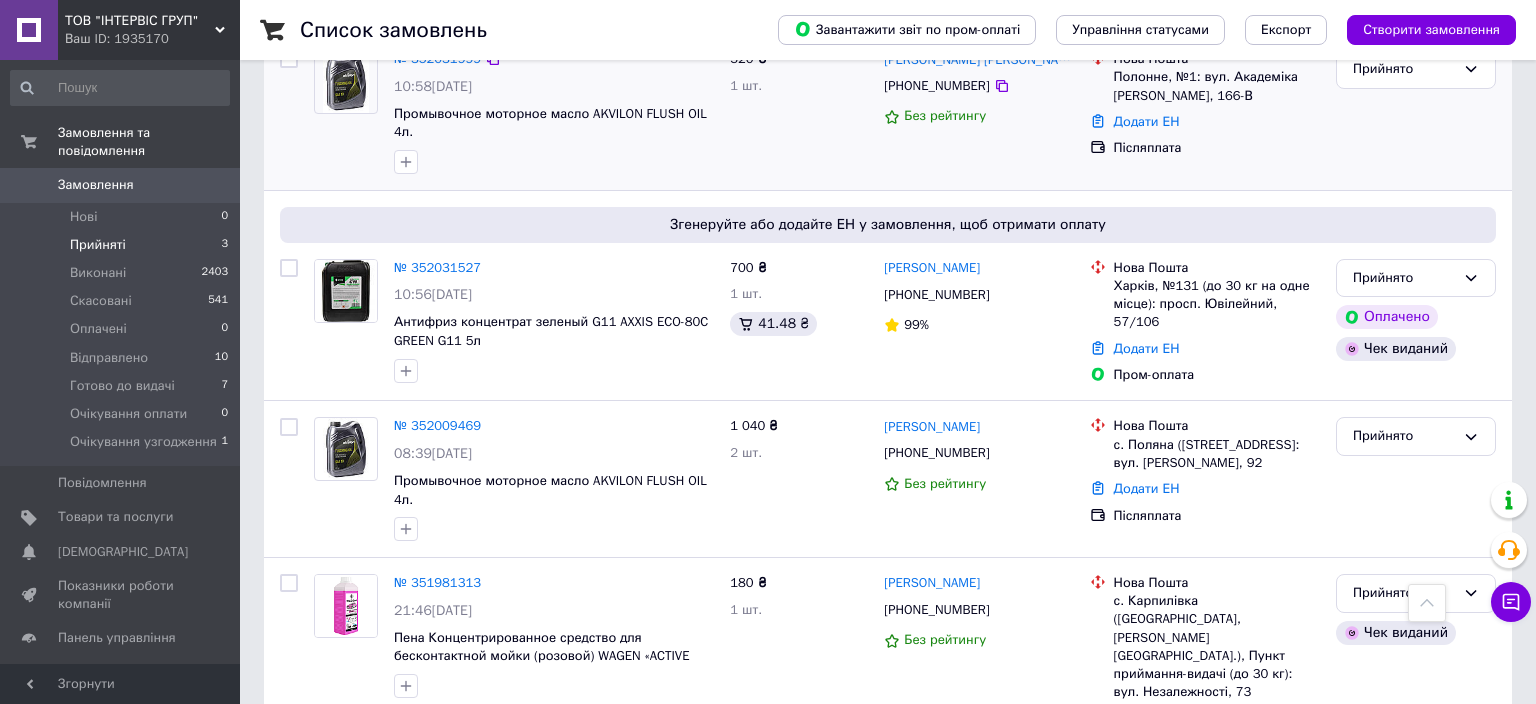 scroll, scrollTop: 1156, scrollLeft: 0, axis: vertical 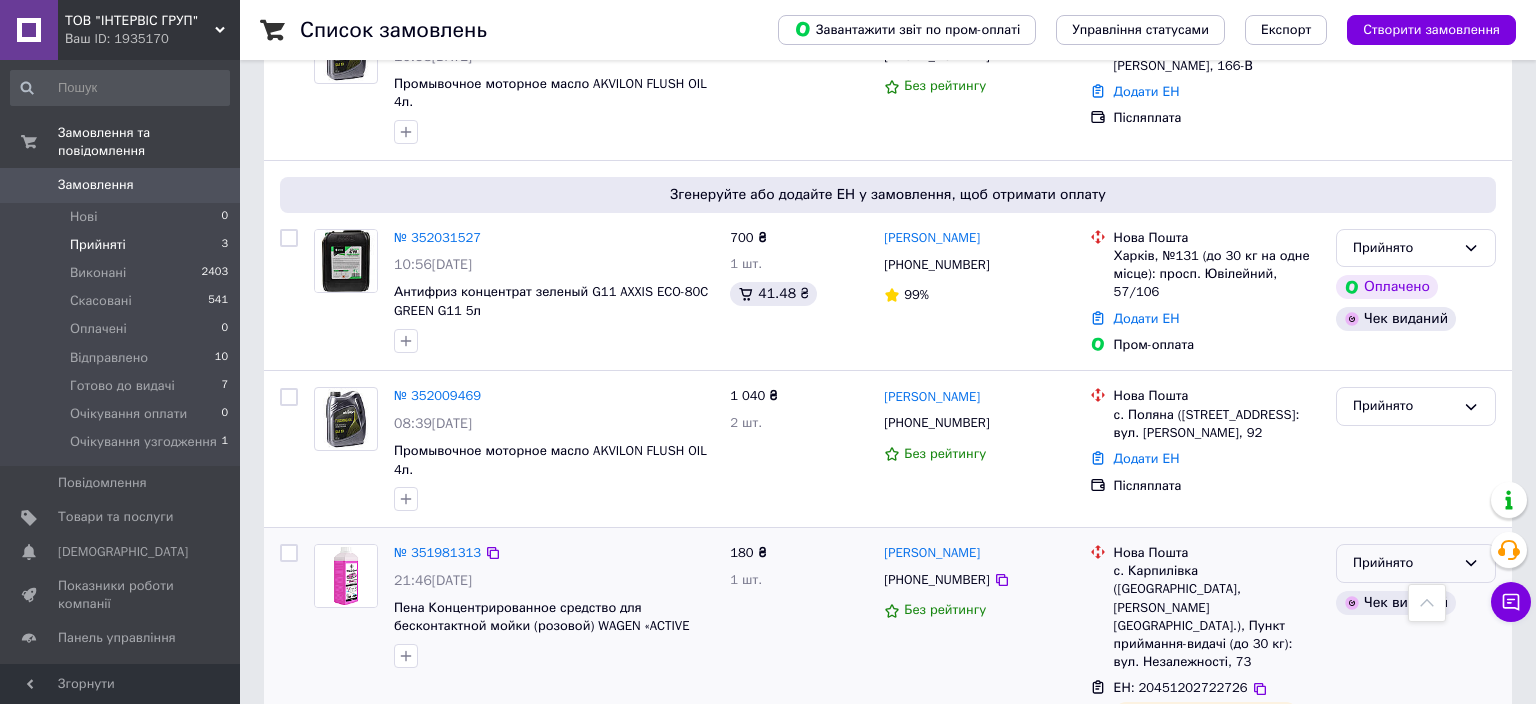 click on "Прийнято" at bounding box center (1416, 563) 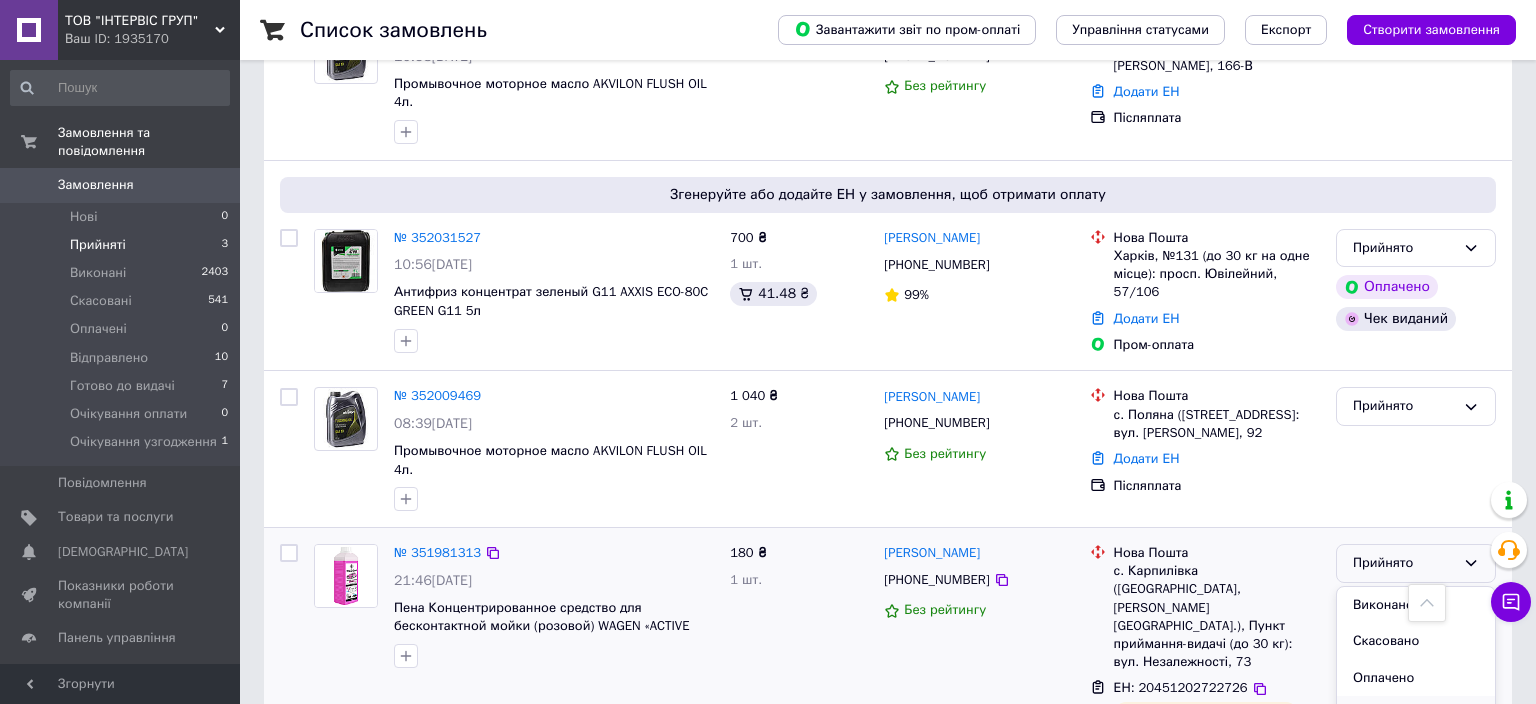 click on "Відправлено" at bounding box center (1416, 714) 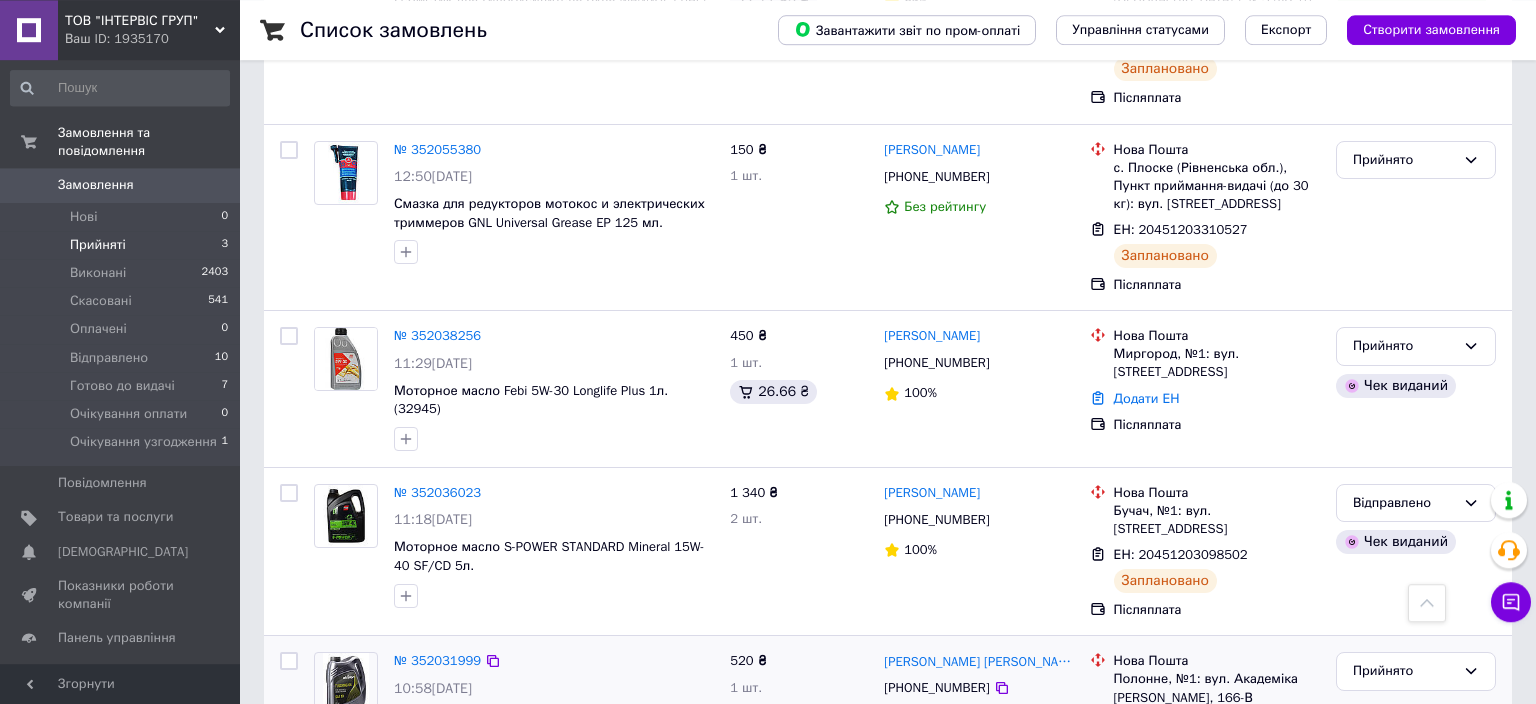 scroll, scrollTop: 523, scrollLeft: 0, axis: vertical 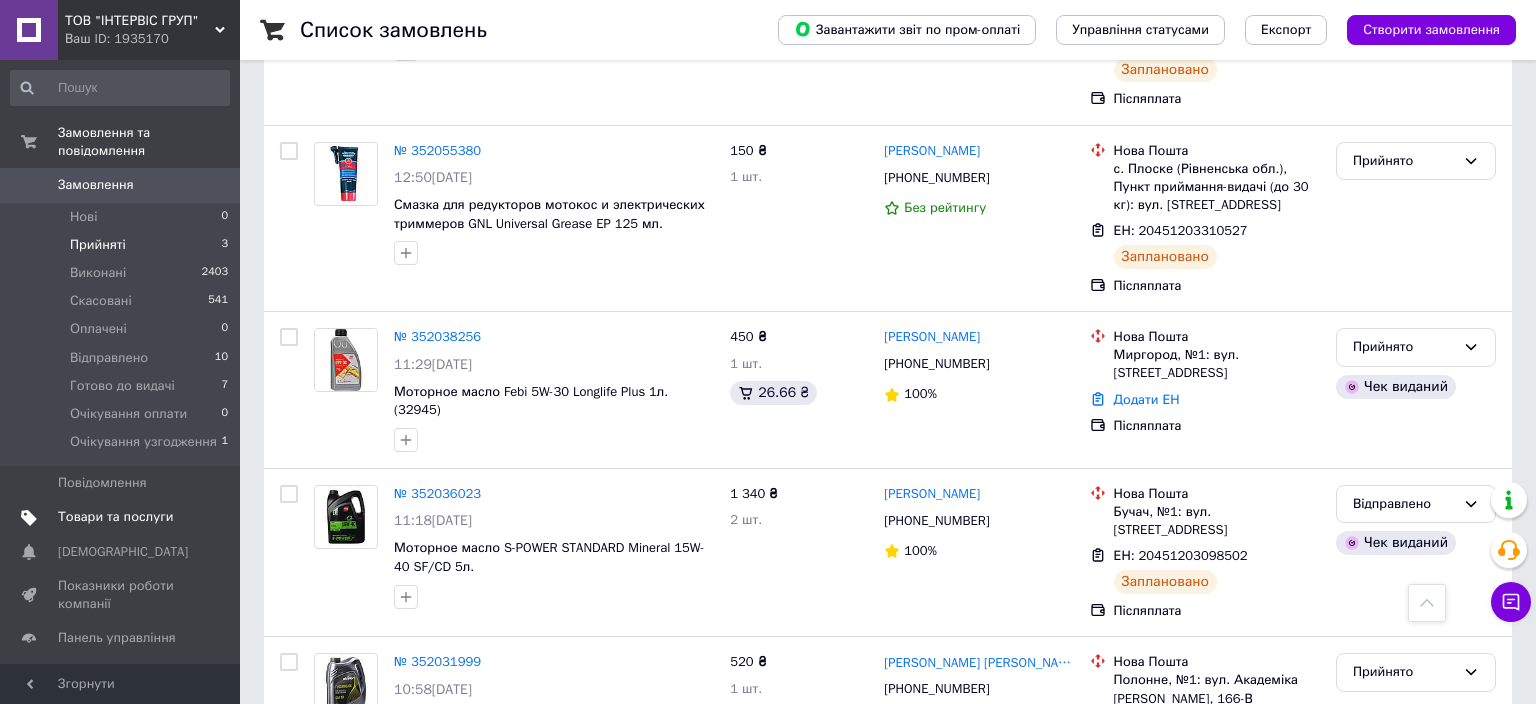 click on "Товари та послуги" at bounding box center [120, 517] 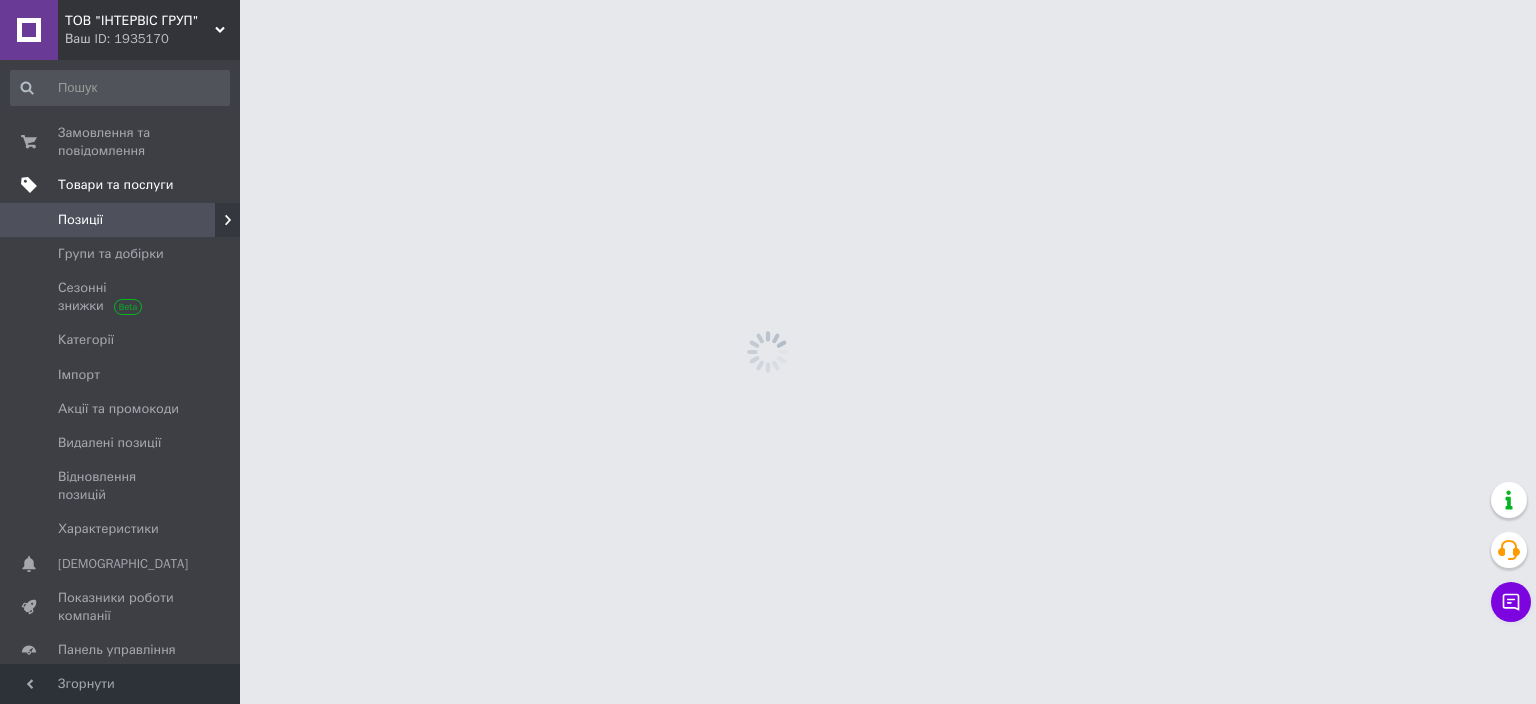 scroll, scrollTop: 0, scrollLeft: 0, axis: both 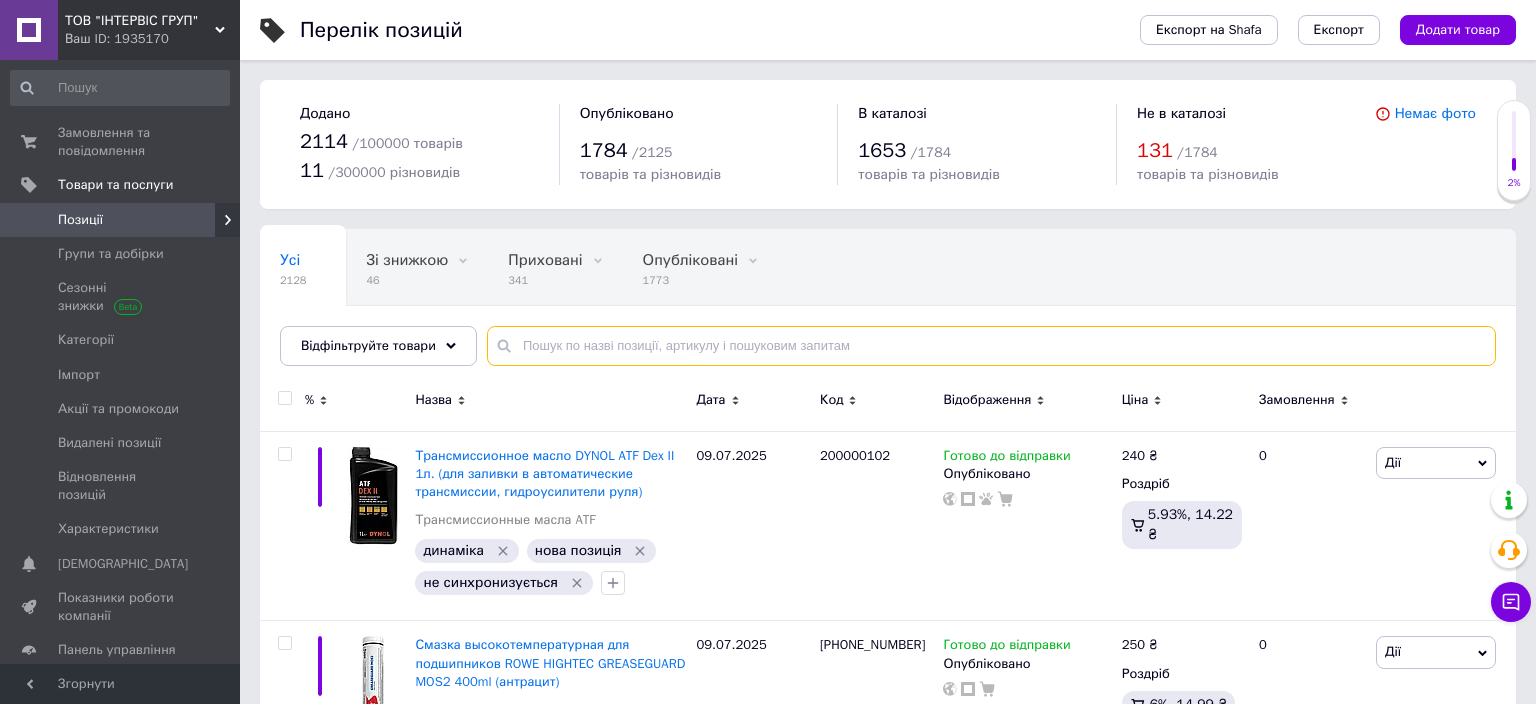 paste on "724038" 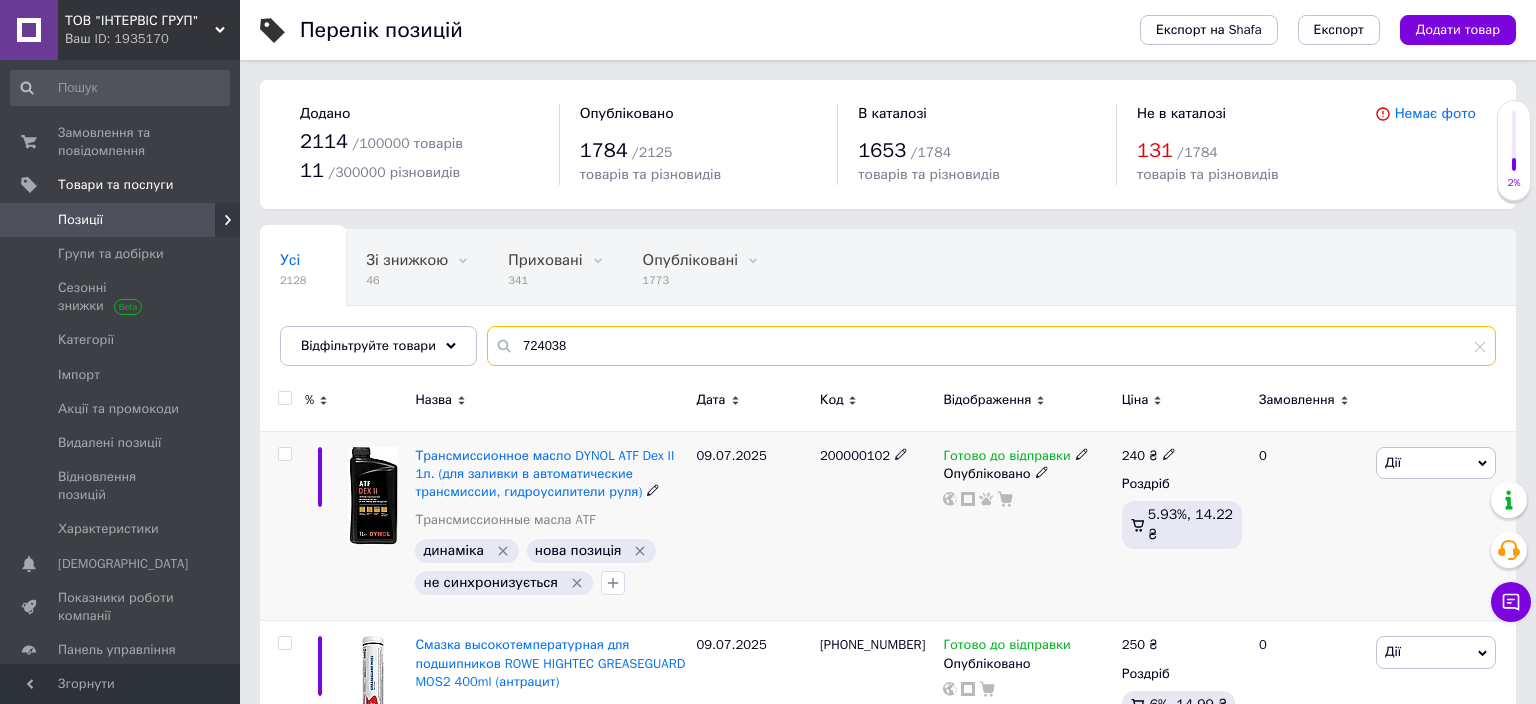 type on "724038" 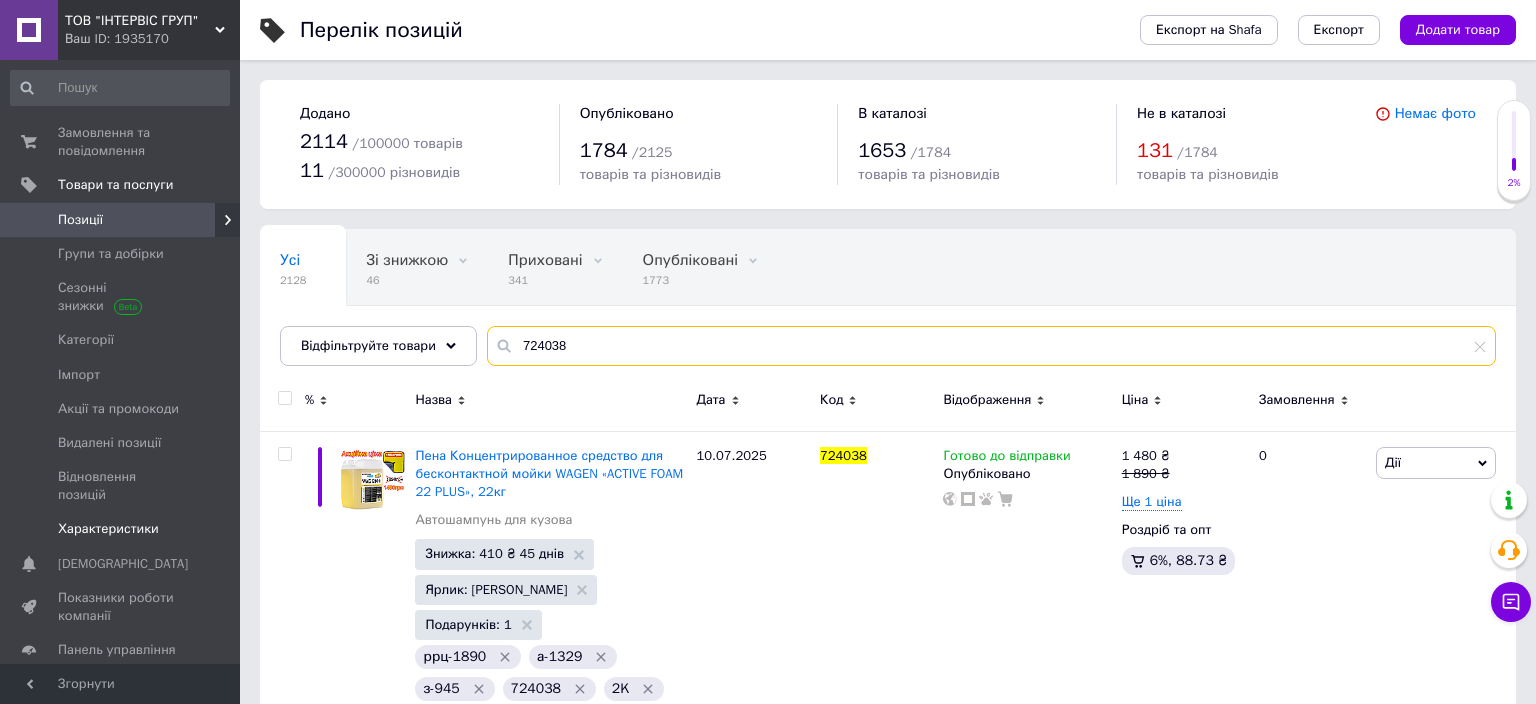 scroll, scrollTop: 317, scrollLeft: 0, axis: vertical 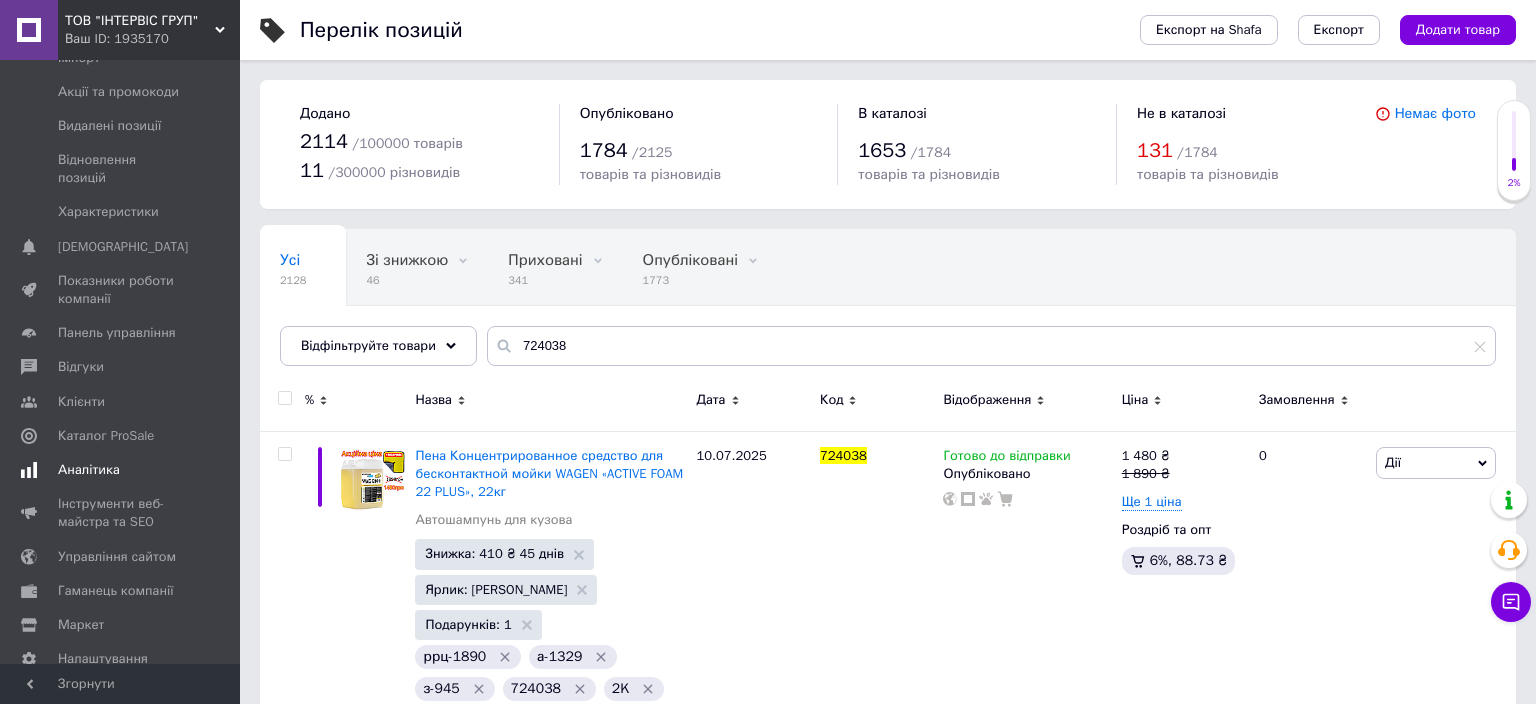 click on "Аналітика" at bounding box center [121, 470] 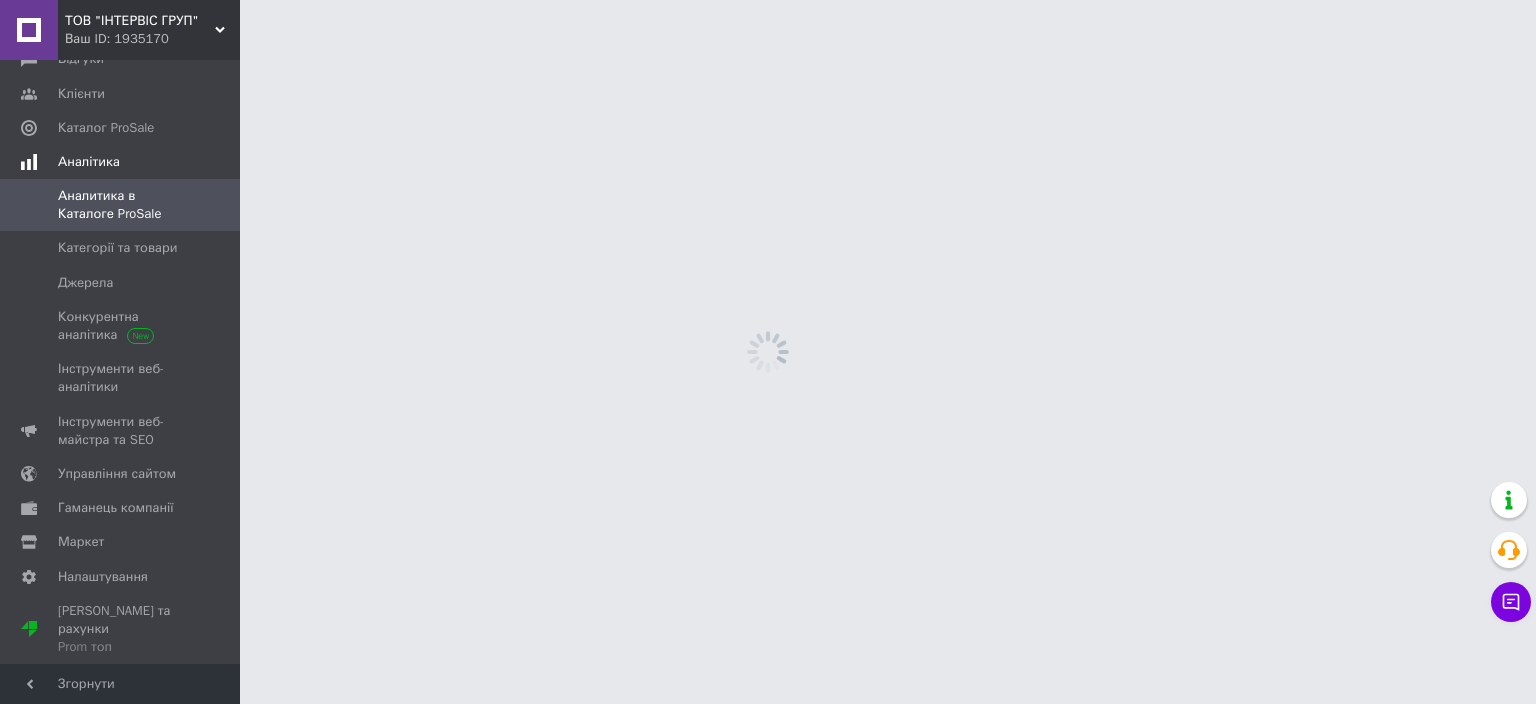 scroll, scrollTop: 263, scrollLeft: 0, axis: vertical 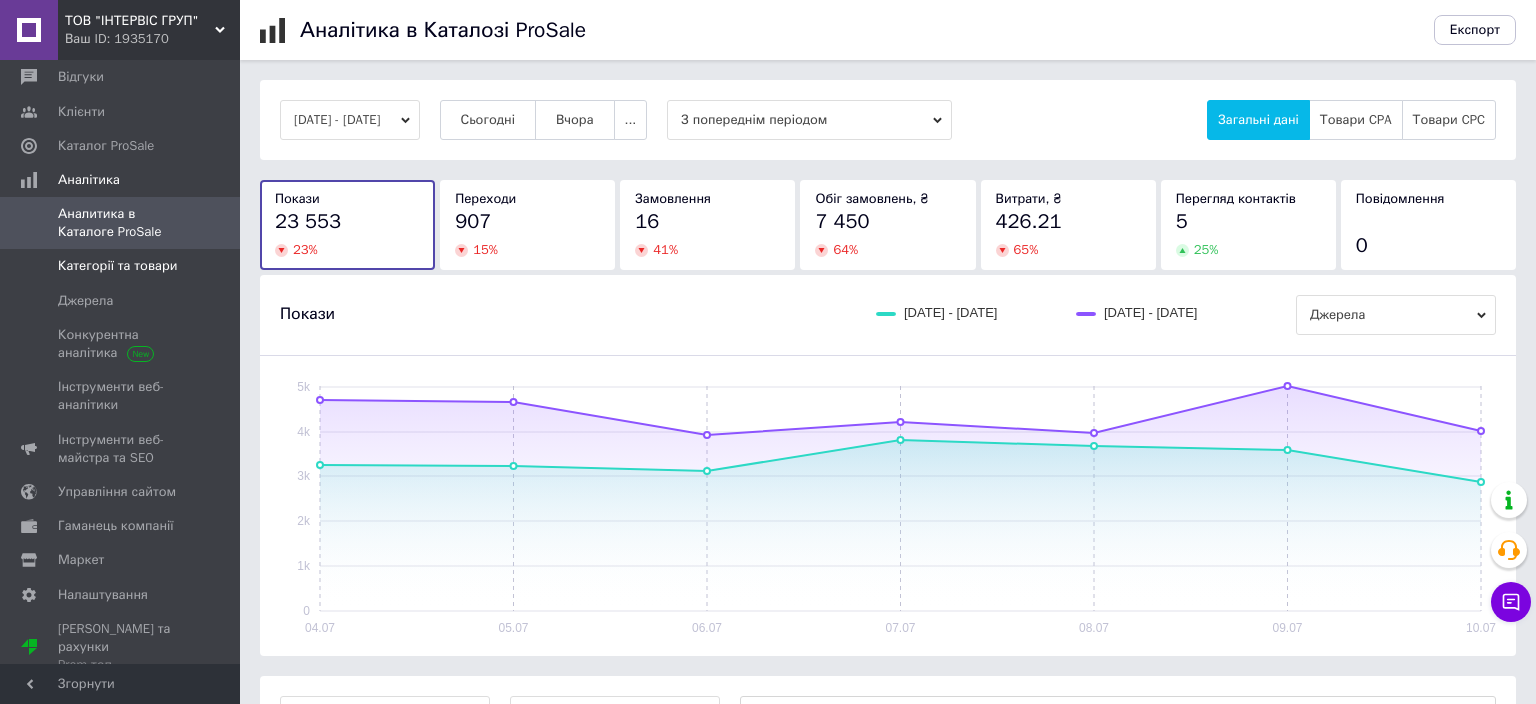 click on "Категорії та товари" at bounding box center [117, 266] 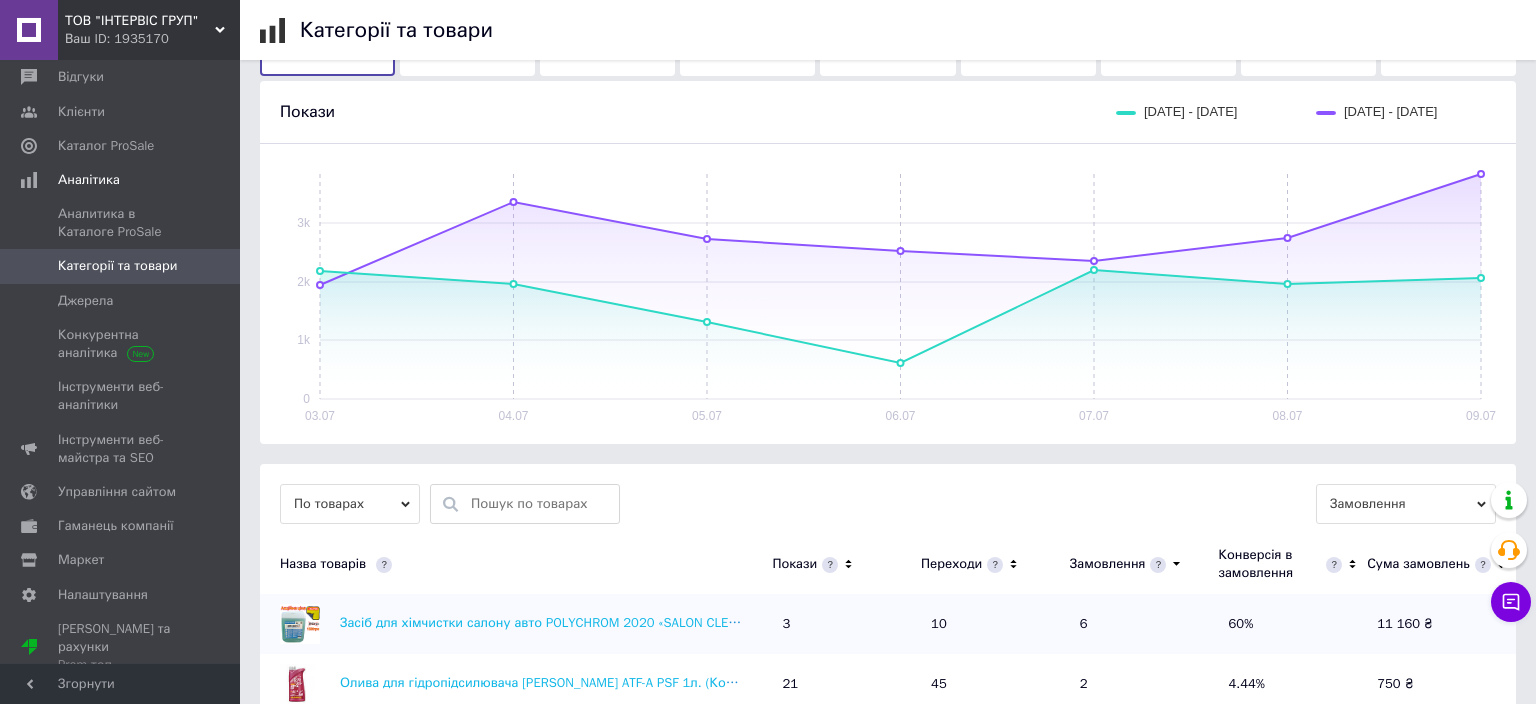 scroll, scrollTop: 0, scrollLeft: 0, axis: both 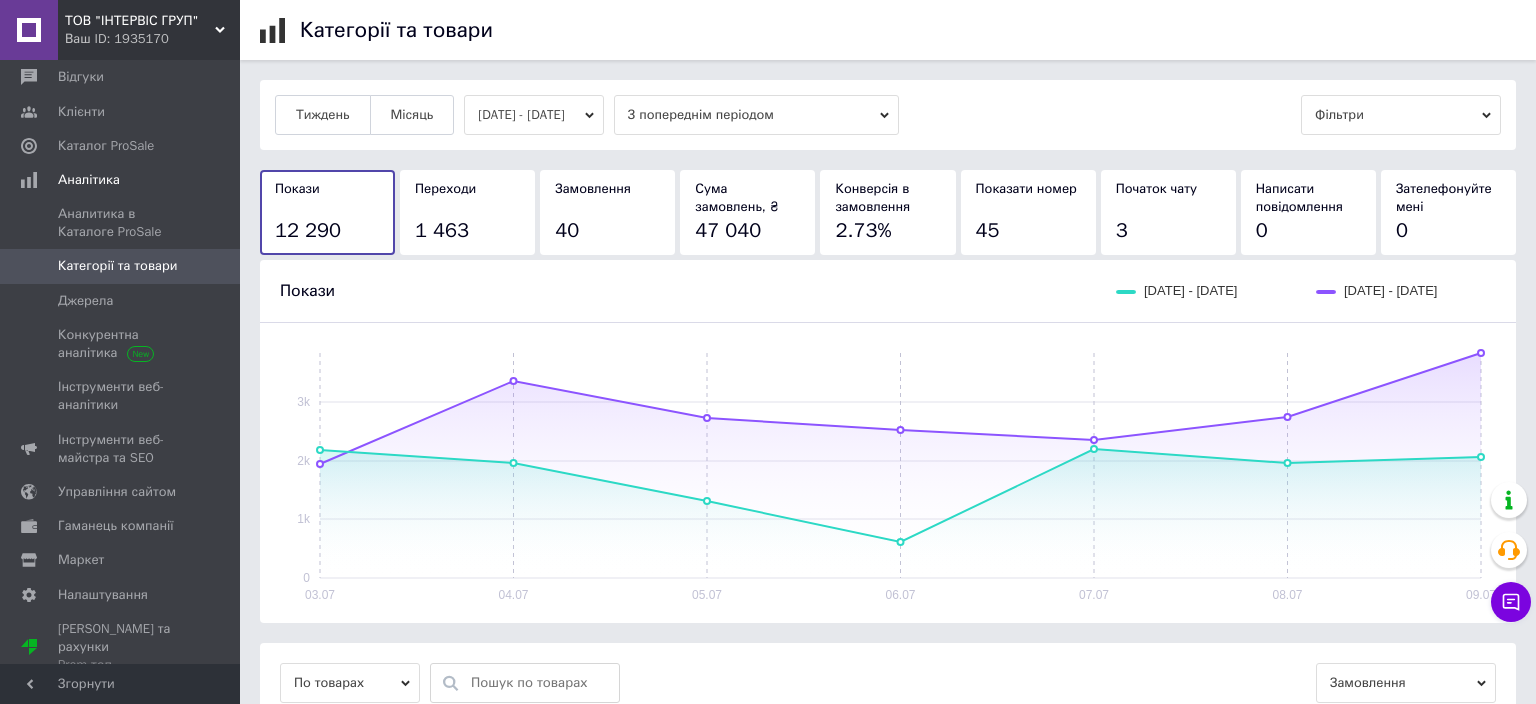 click on "[DATE] - [DATE]" at bounding box center [534, 115] 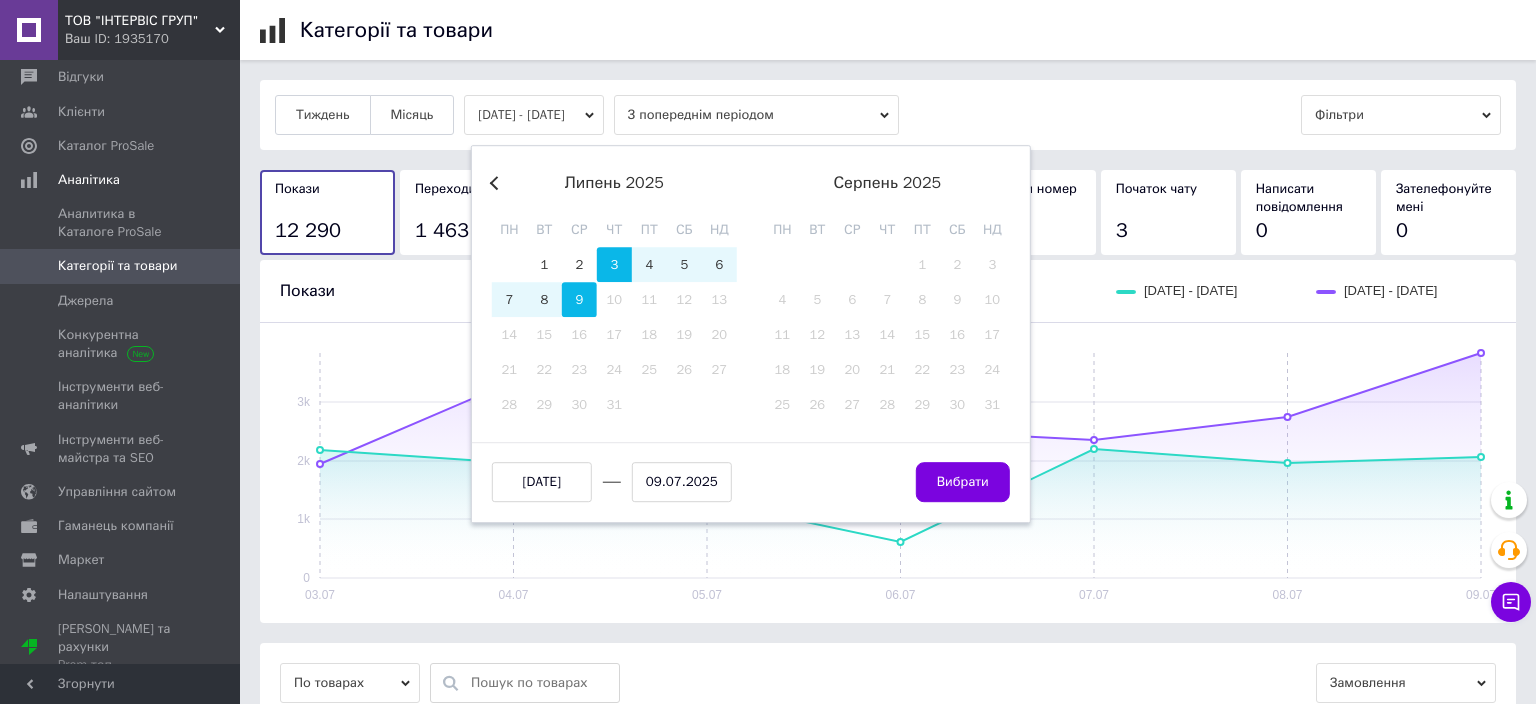 click on "9" at bounding box center [579, 299] 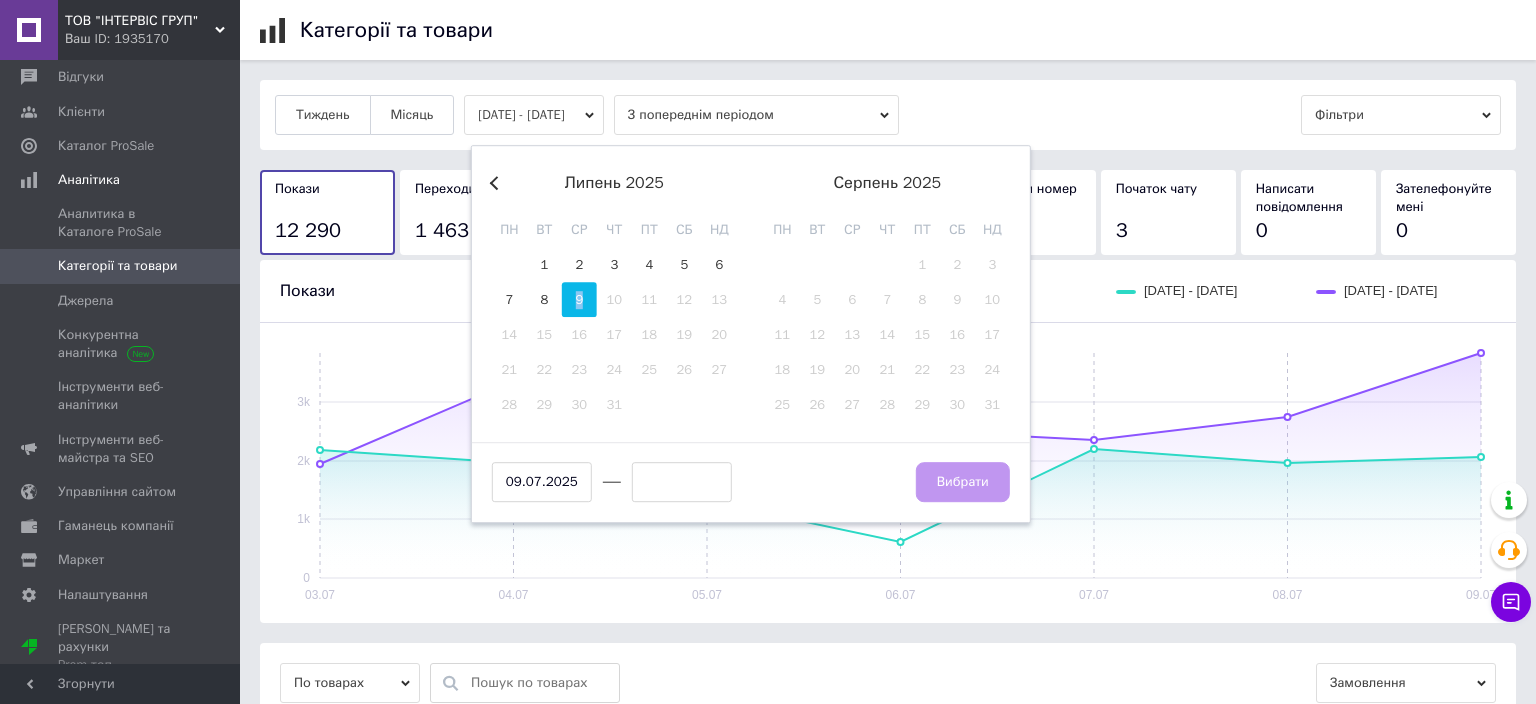 click on "9" at bounding box center (579, 299) 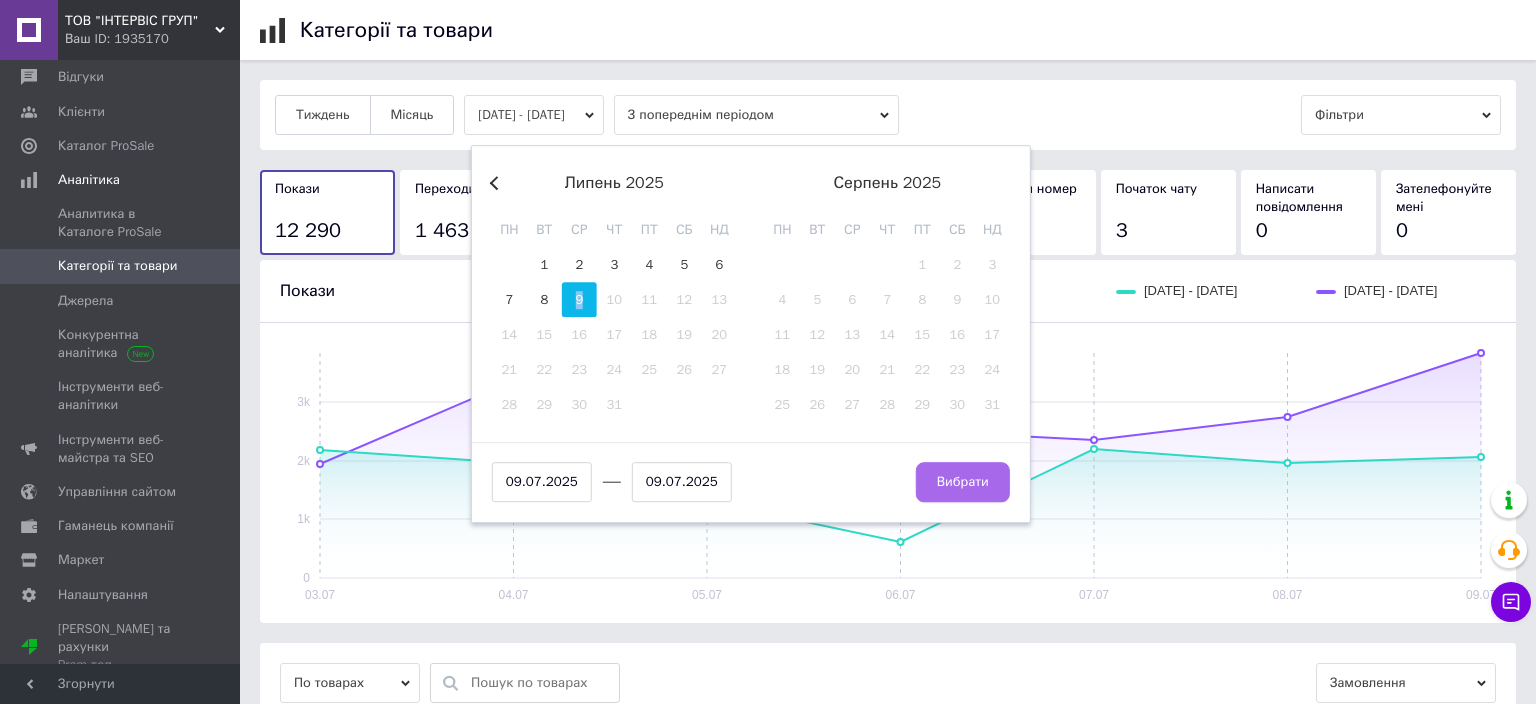 click on "Вибрати" at bounding box center (963, 482) 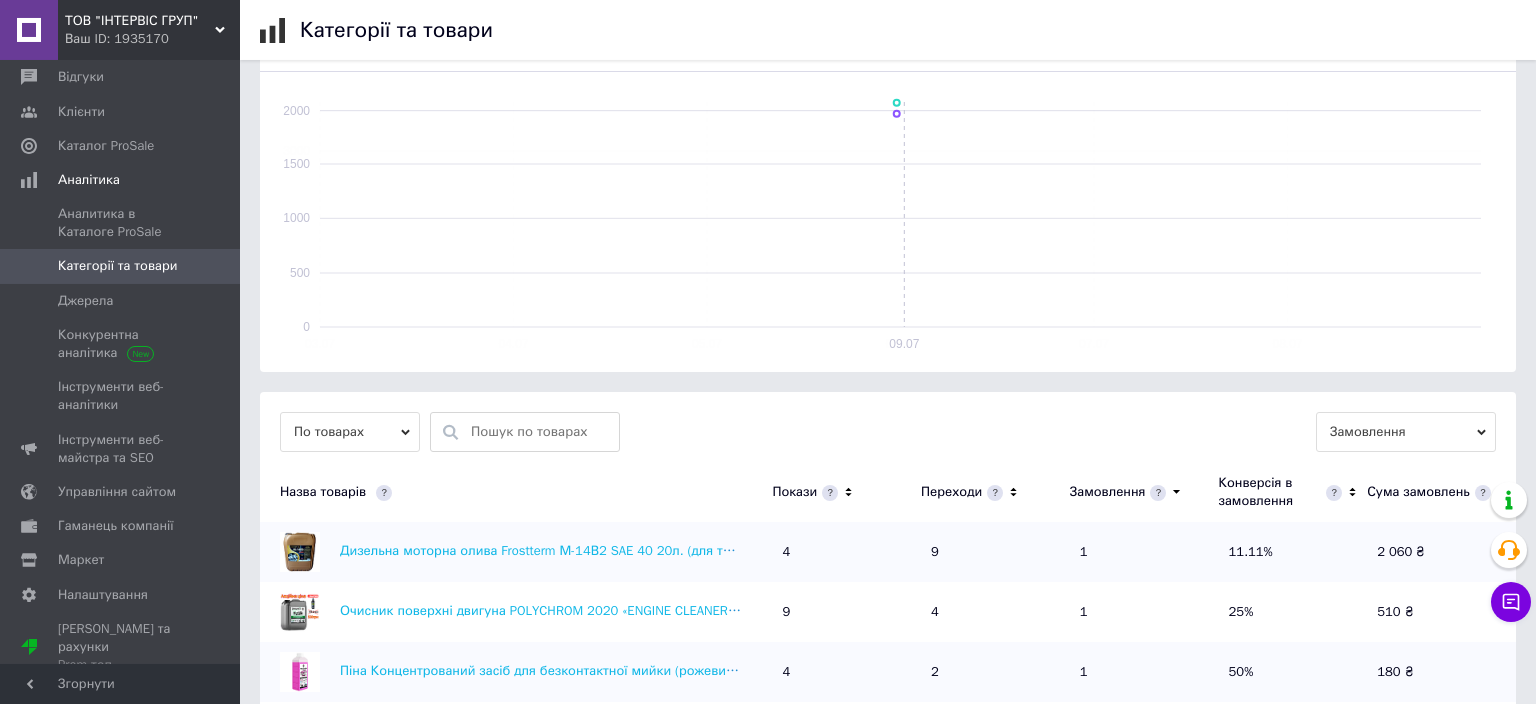 scroll, scrollTop: 422, scrollLeft: 0, axis: vertical 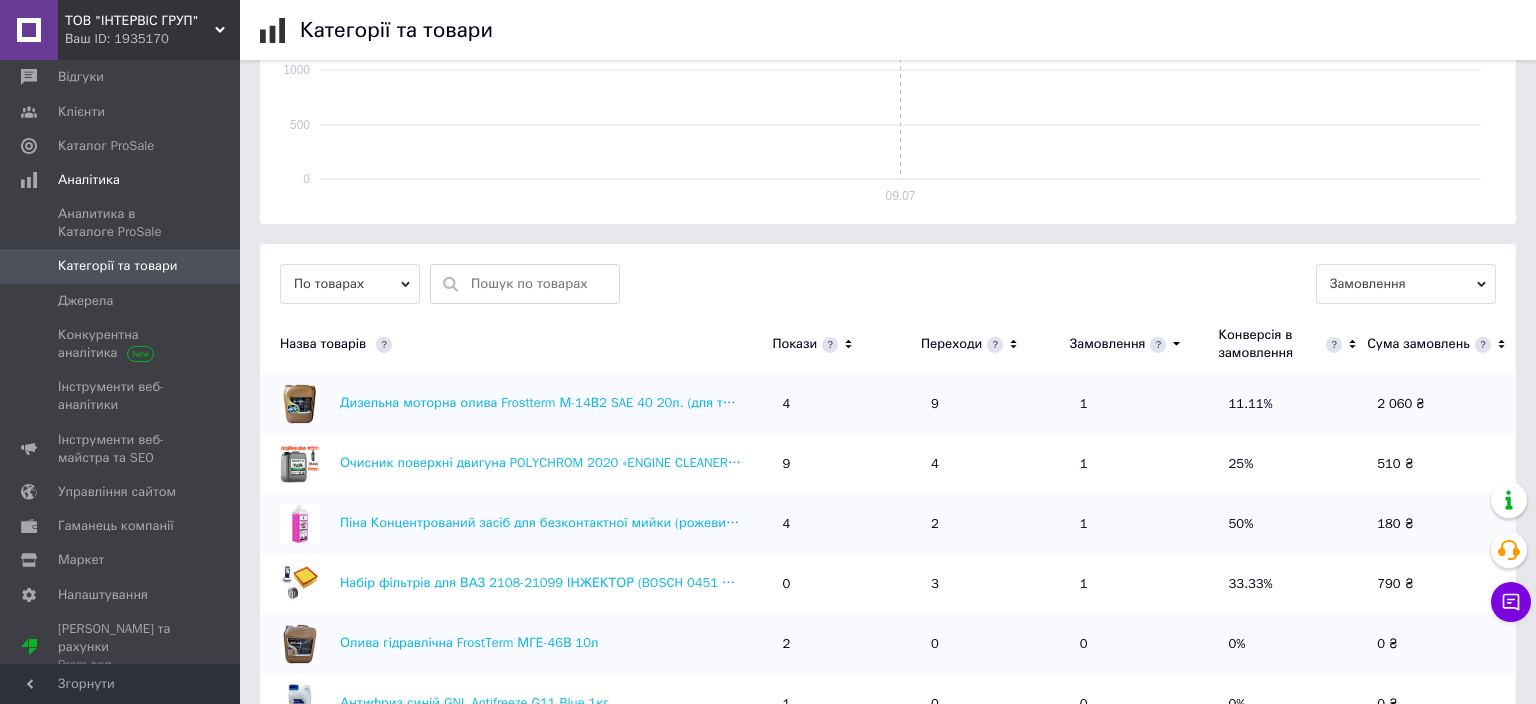 click 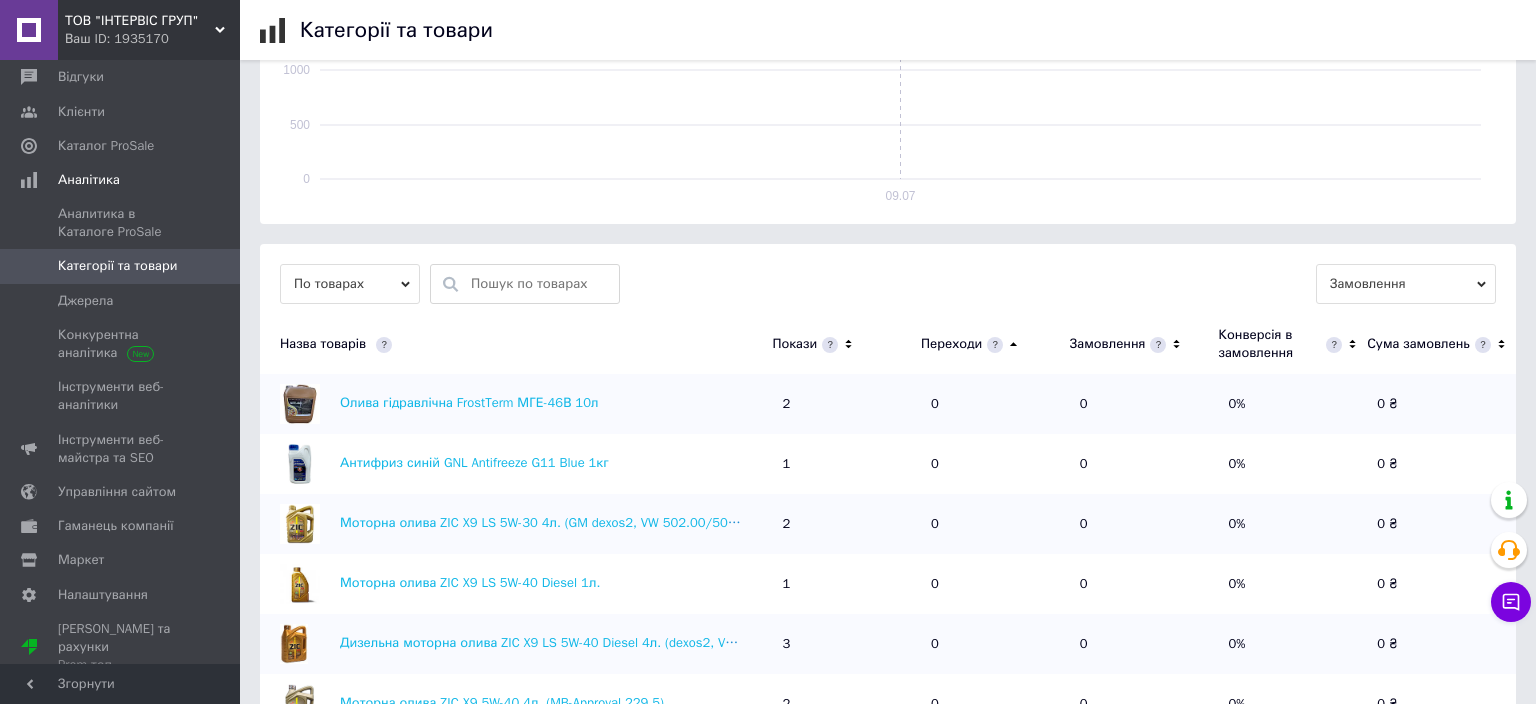 click 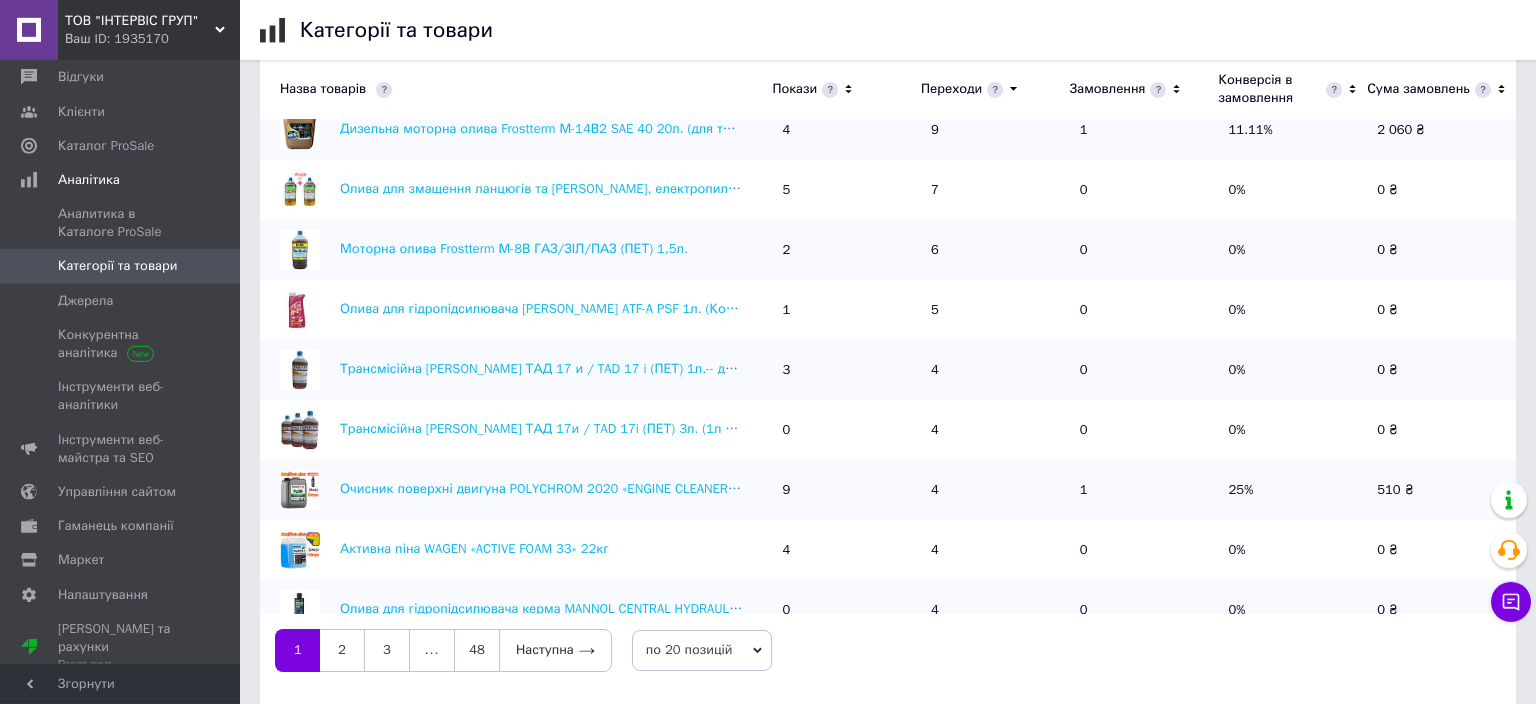 scroll, scrollTop: 719, scrollLeft: 0, axis: vertical 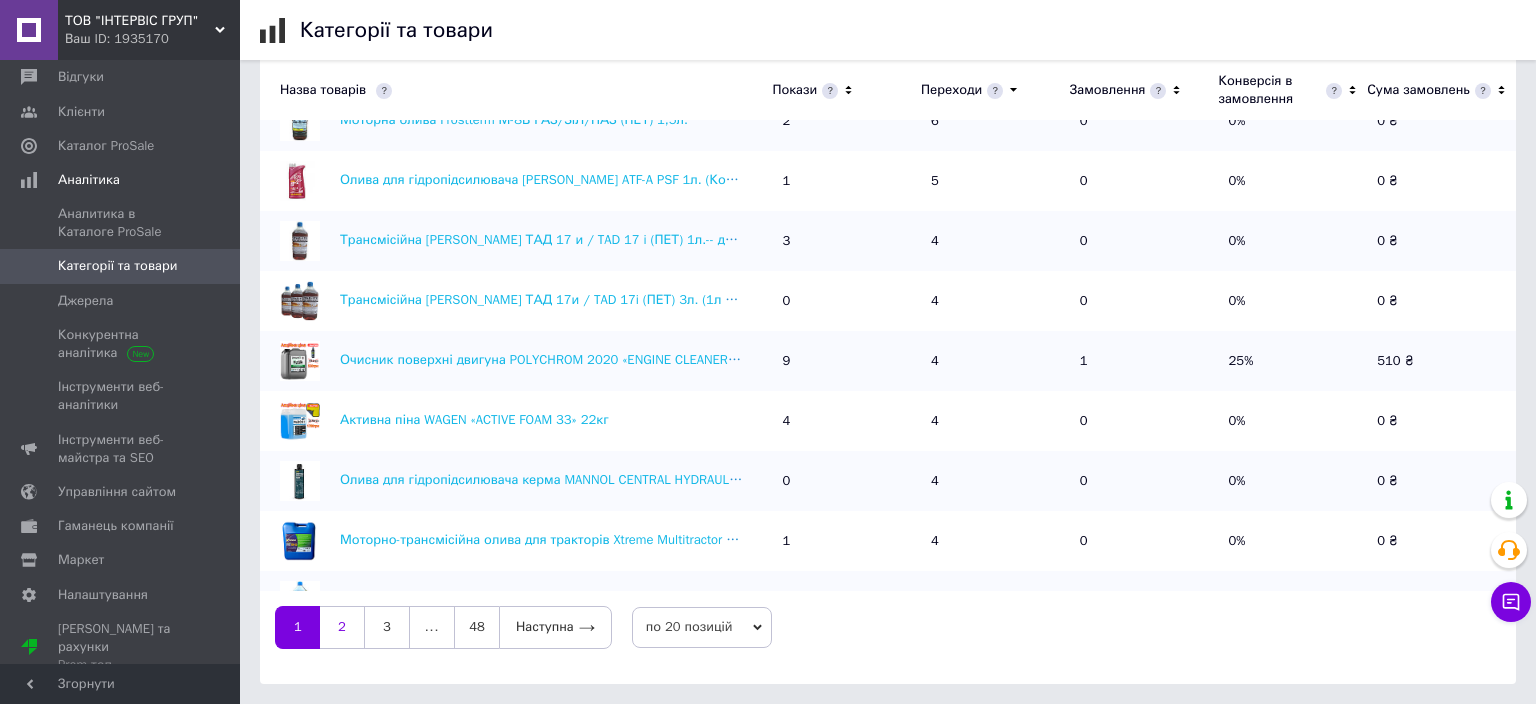 click on "2" at bounding box center (342, 627) 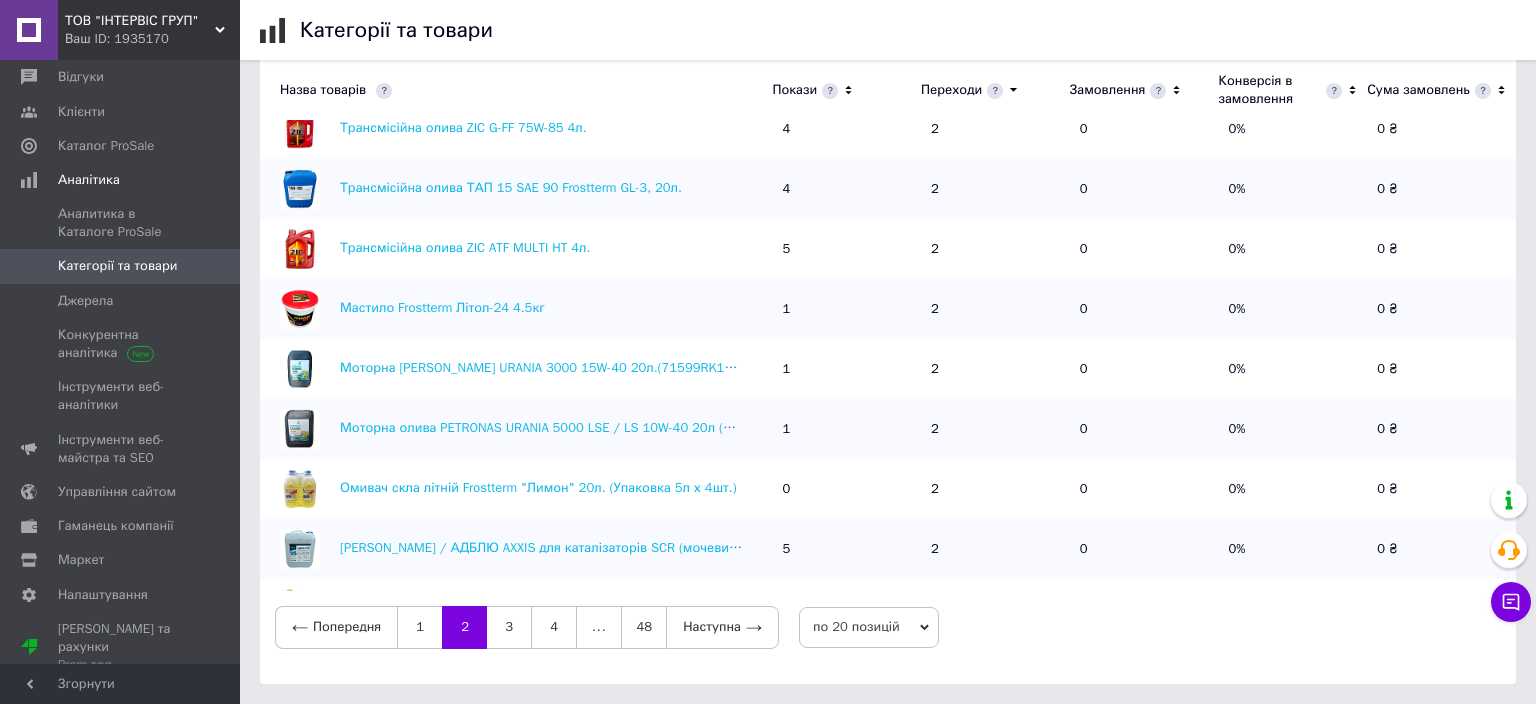 scroll, scrollTop: 0, scrollLeft: 0, axis: both 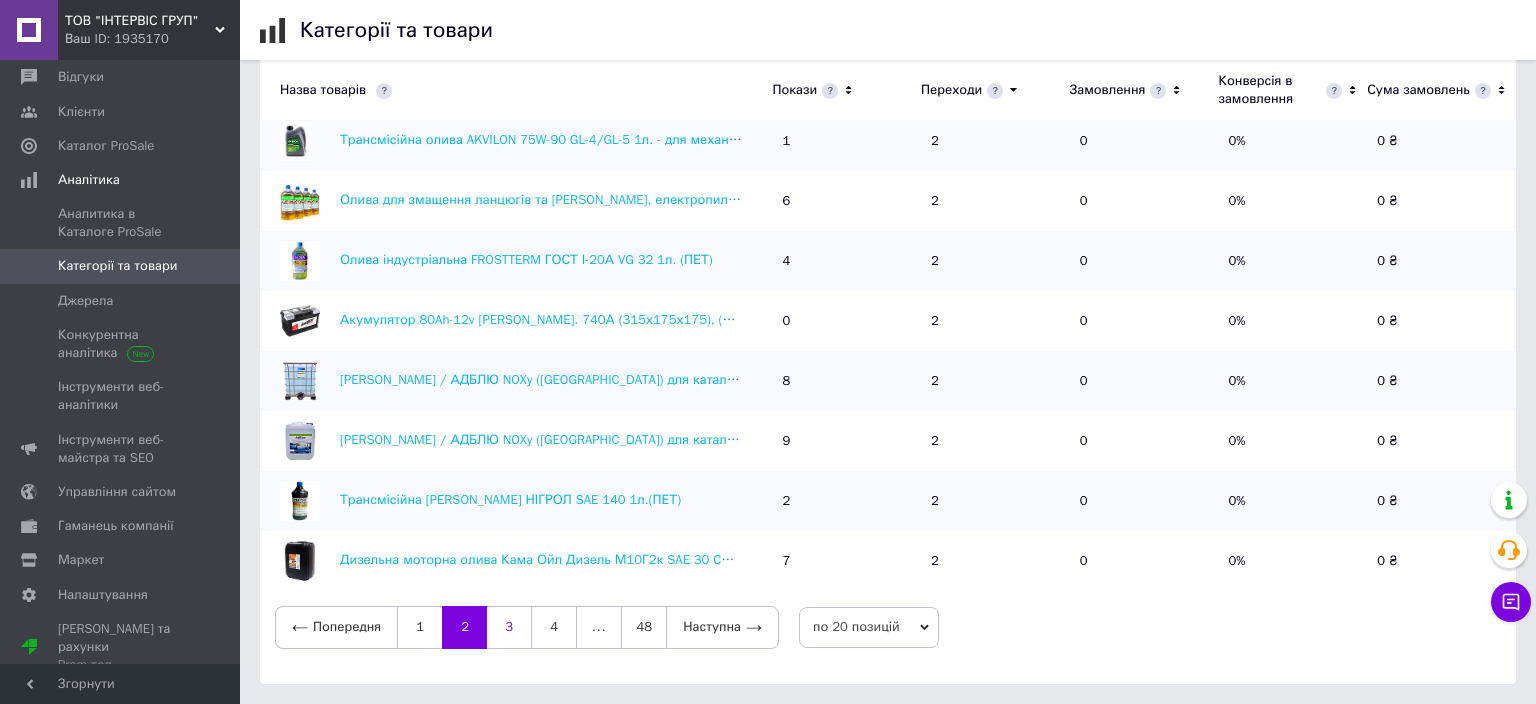 click on "3" at bounding box center [509, 627] 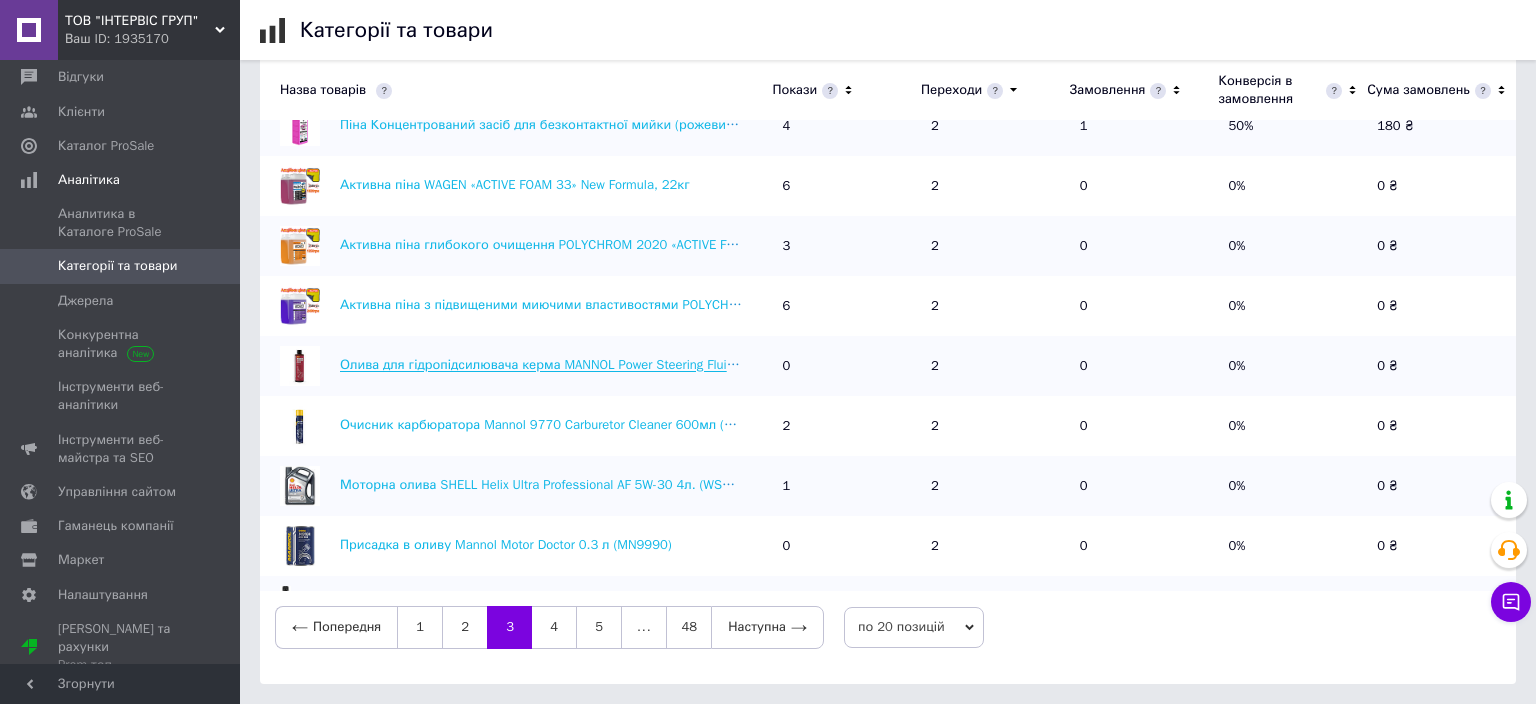 scroll, scrollTop: 211, scrollLeft: 0, axis: vertical 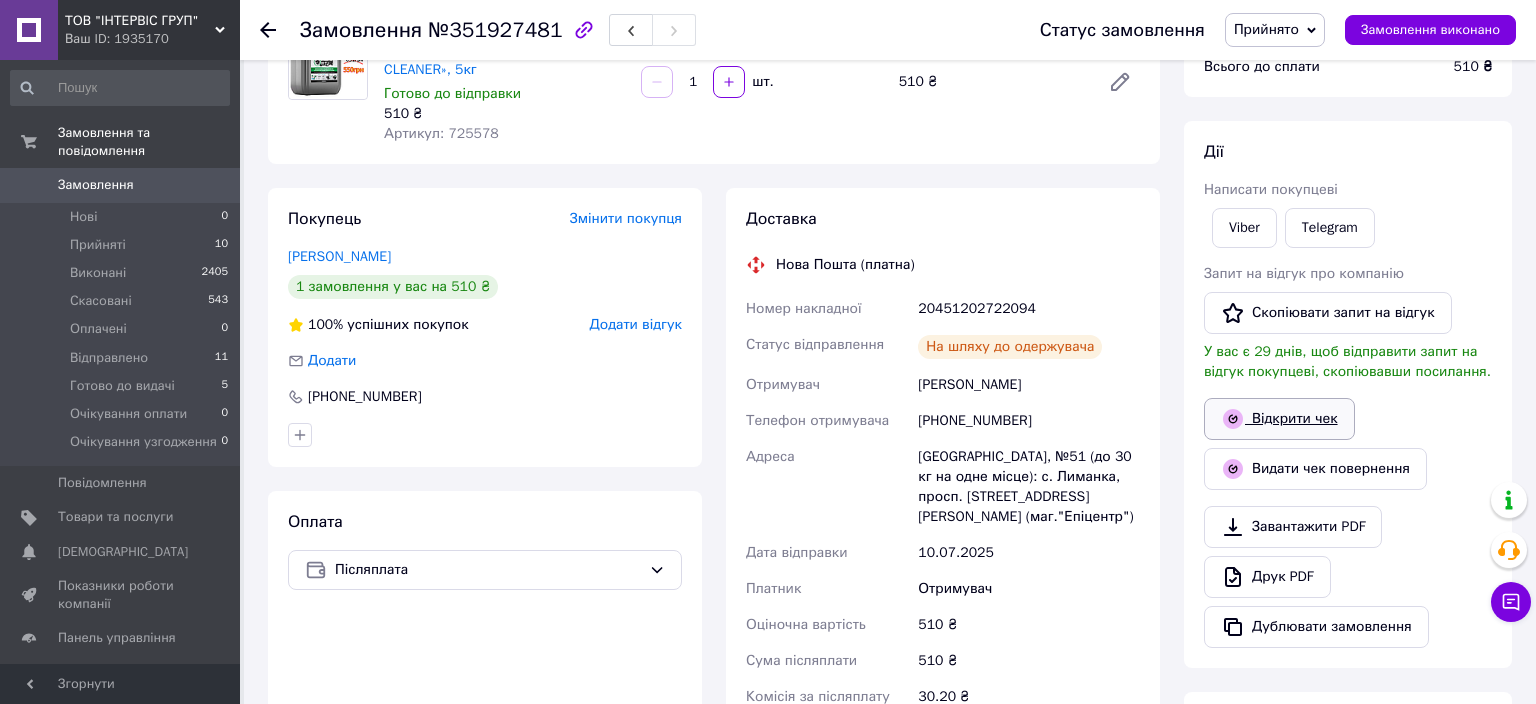 click on "Відкрити чек" at bounding box center (1279, 419) 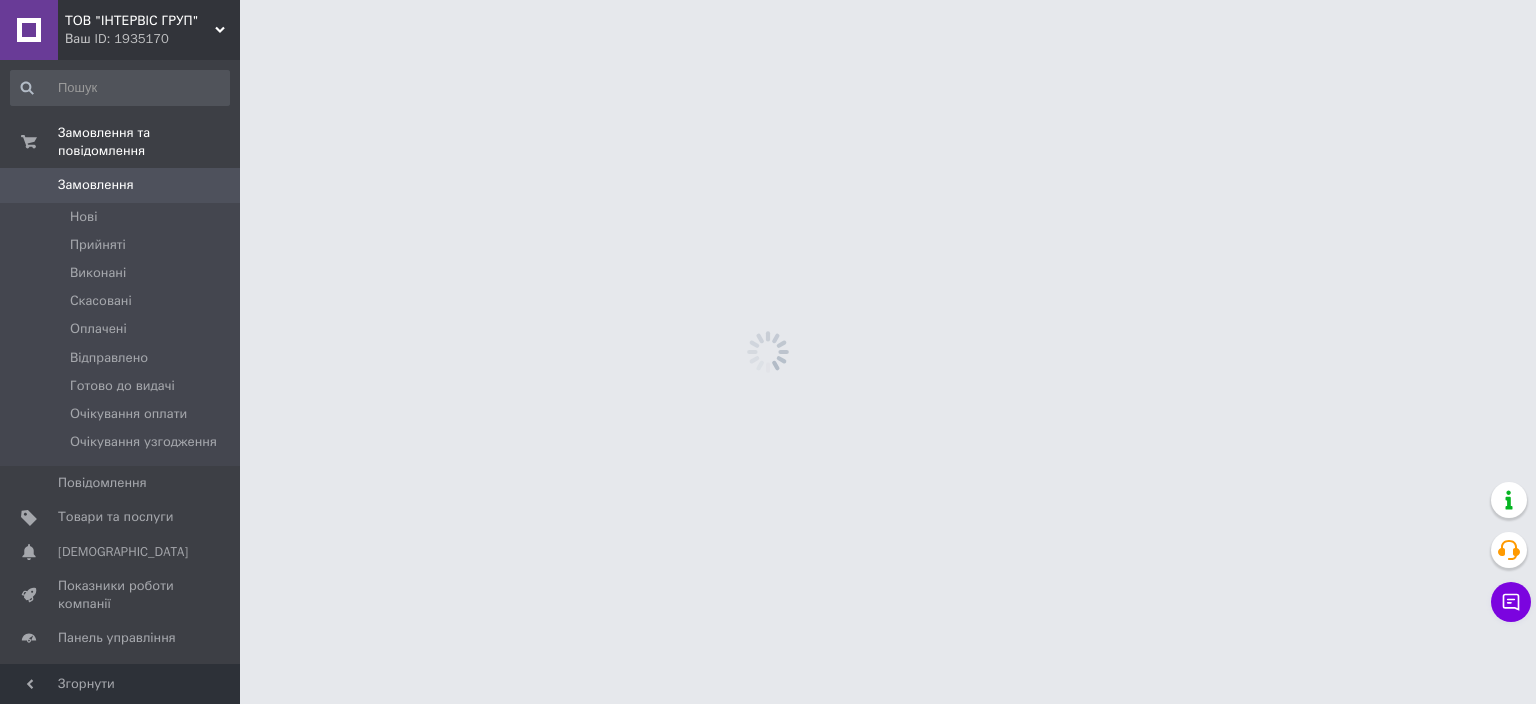 scroll, scrollTop: 0, scrollLeft: 0, axis: both 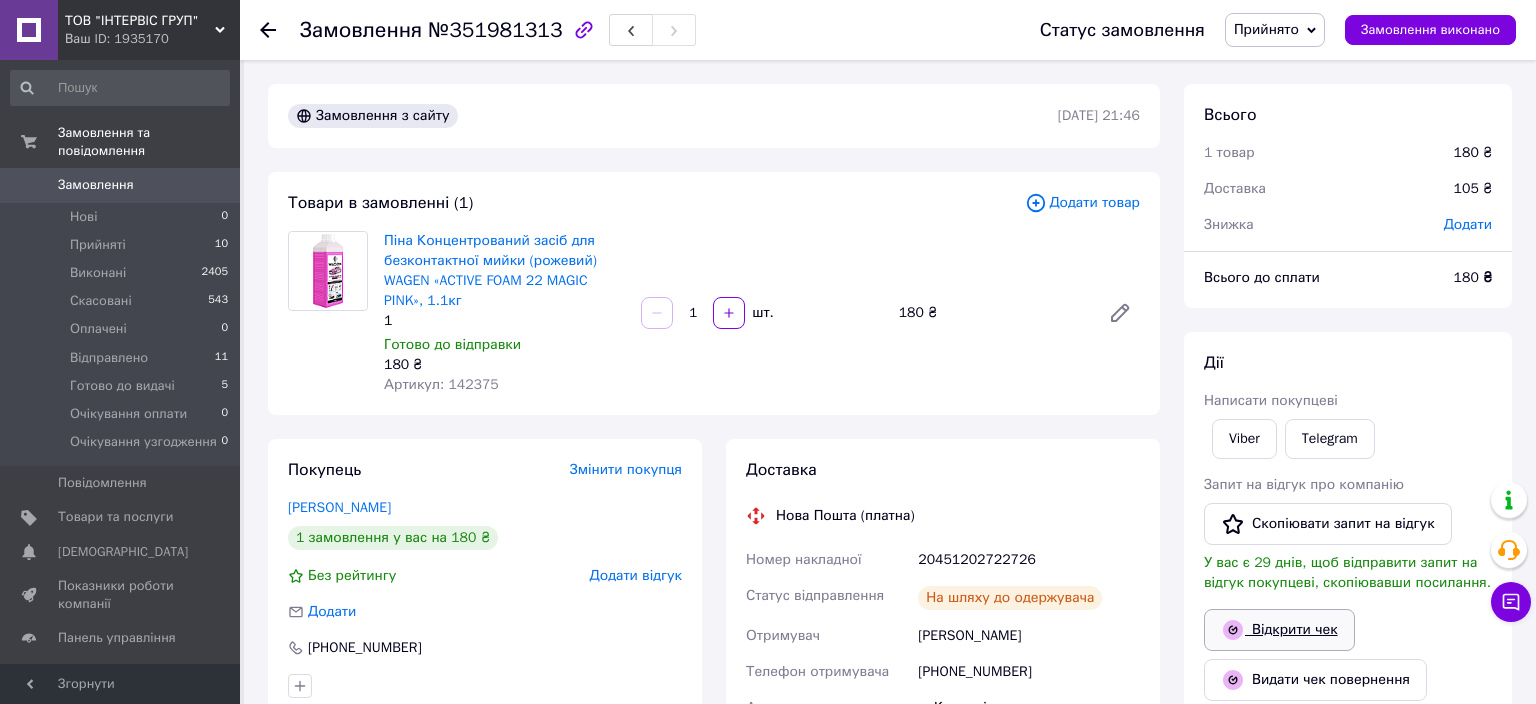 click on "Відкрити чек" at bounding box center [1279, 630] 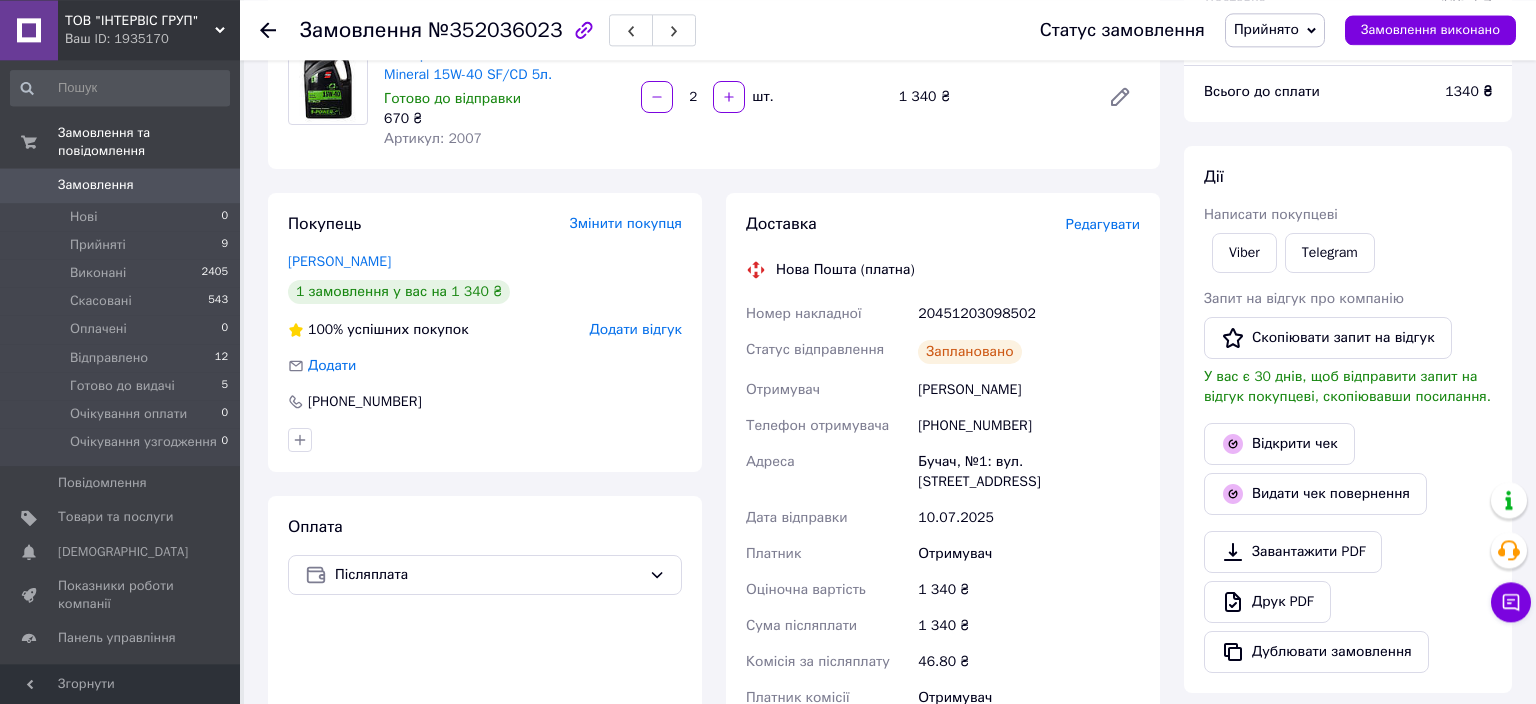 scroll, scrollTop: 211, scrollLeft: 0, axis: vertical 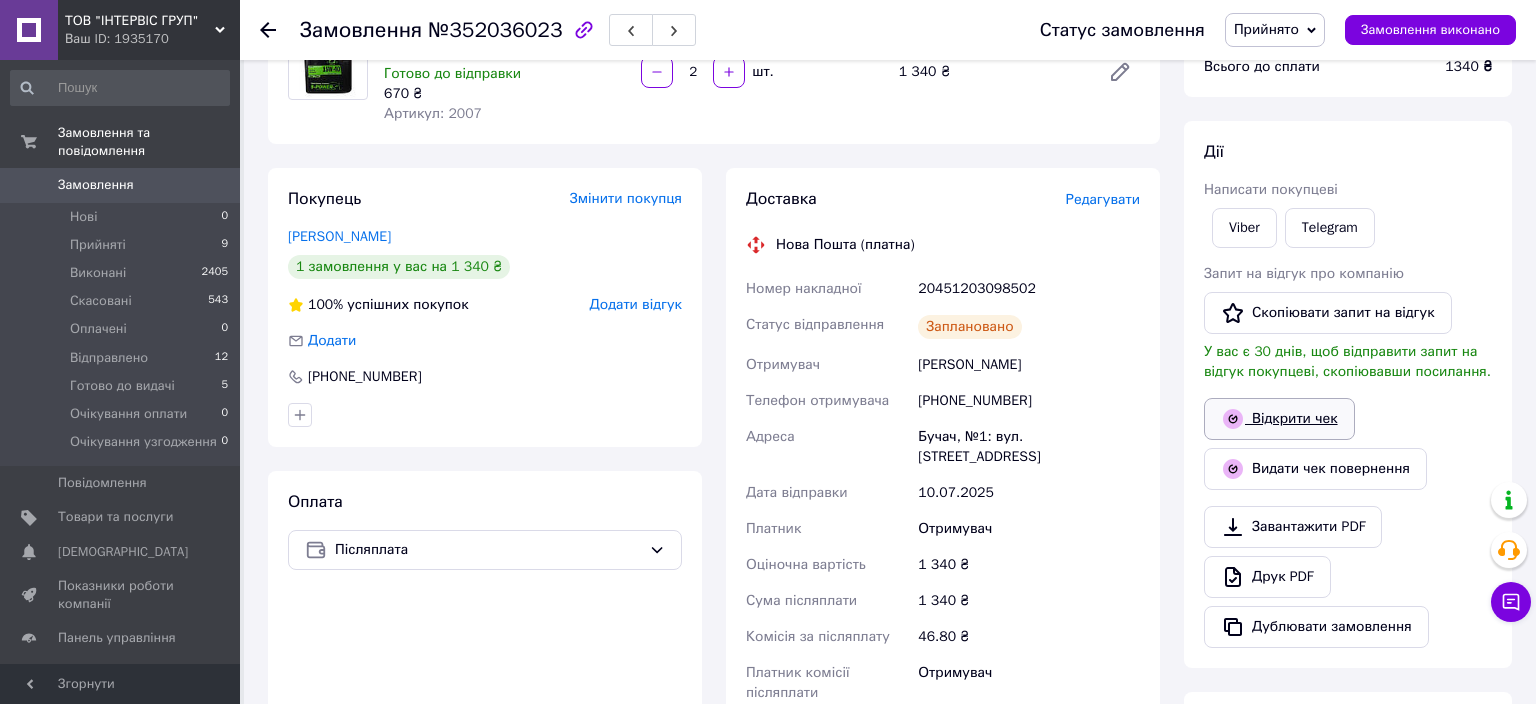 click on "Відкрити чек" at bounding box center [1279, 419] 